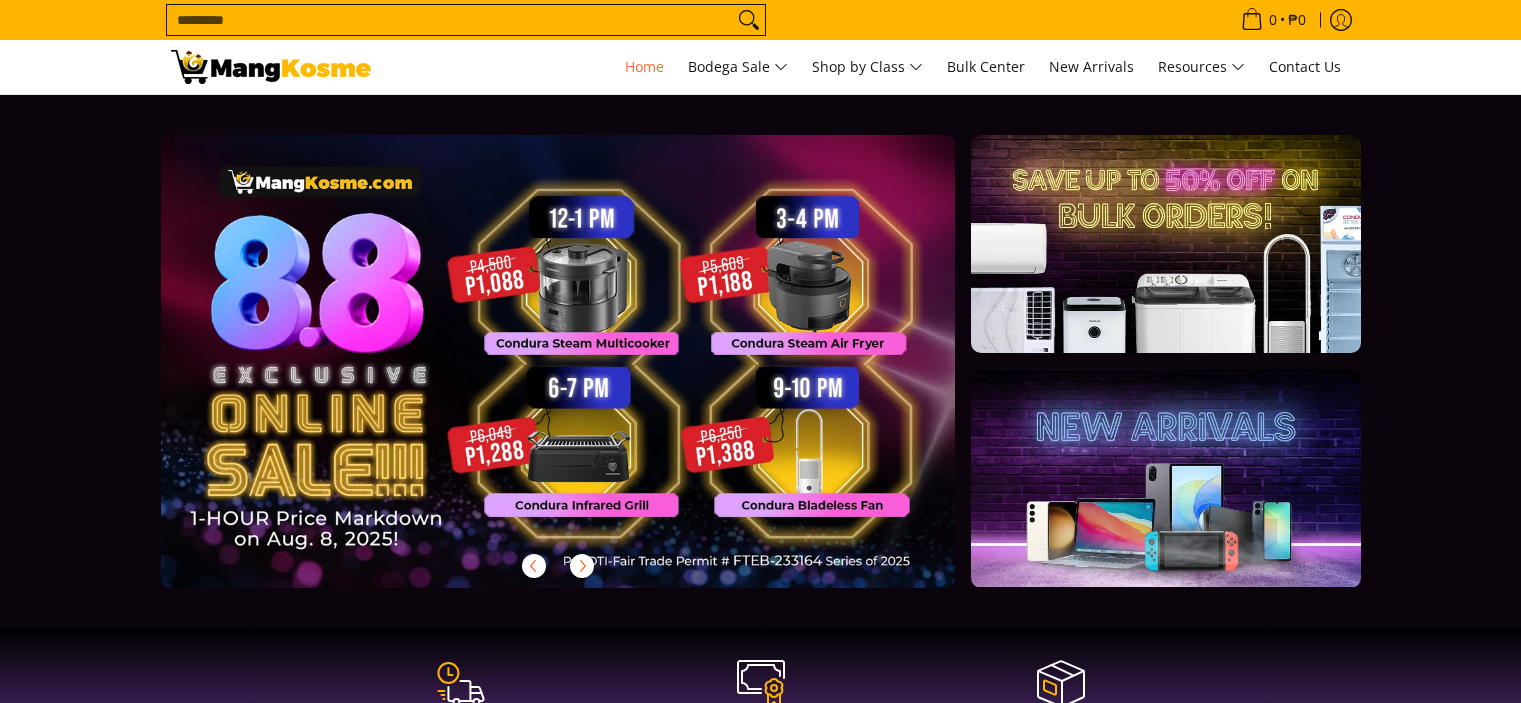 scroll, scrollTop: 0, scrollLeft: 0, axis: both 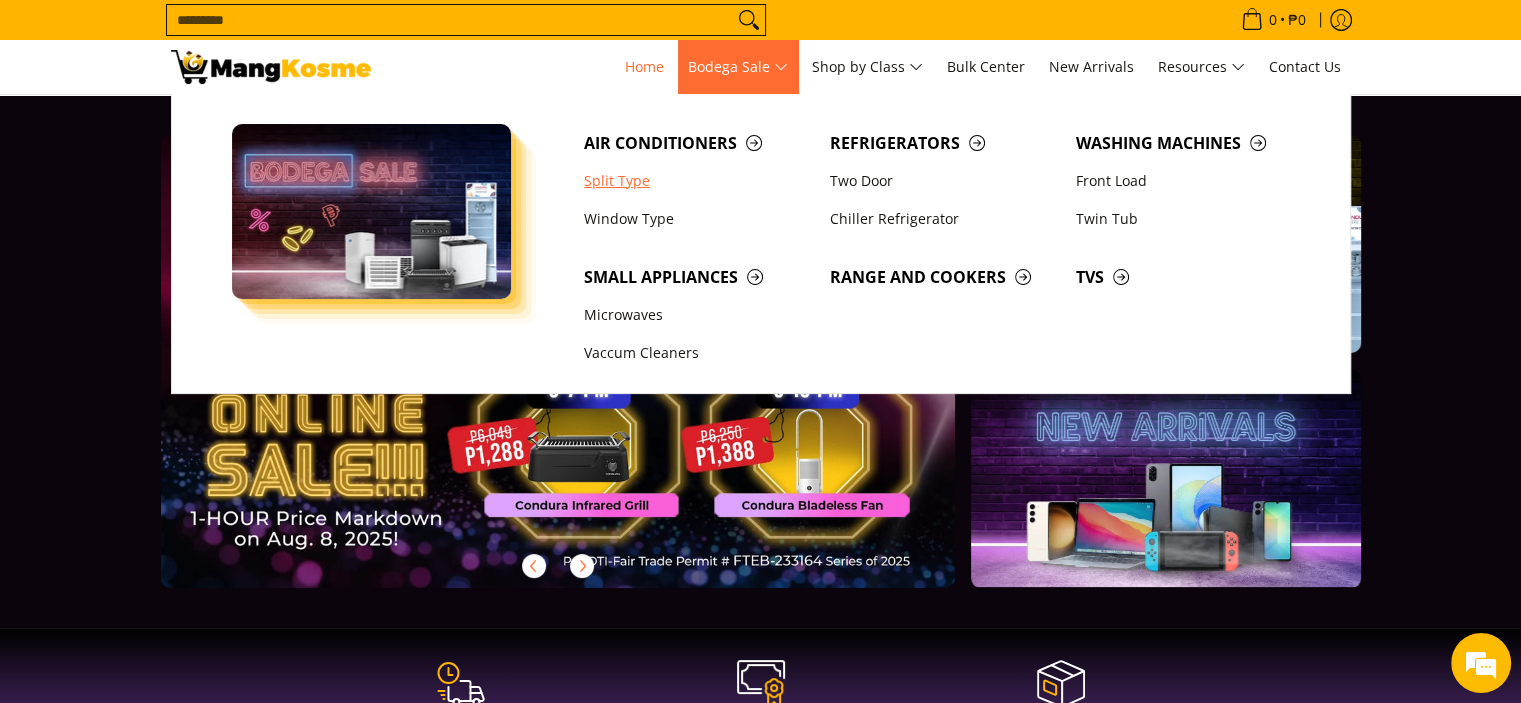 click on "Split Type" at bounding box center [697, 181] 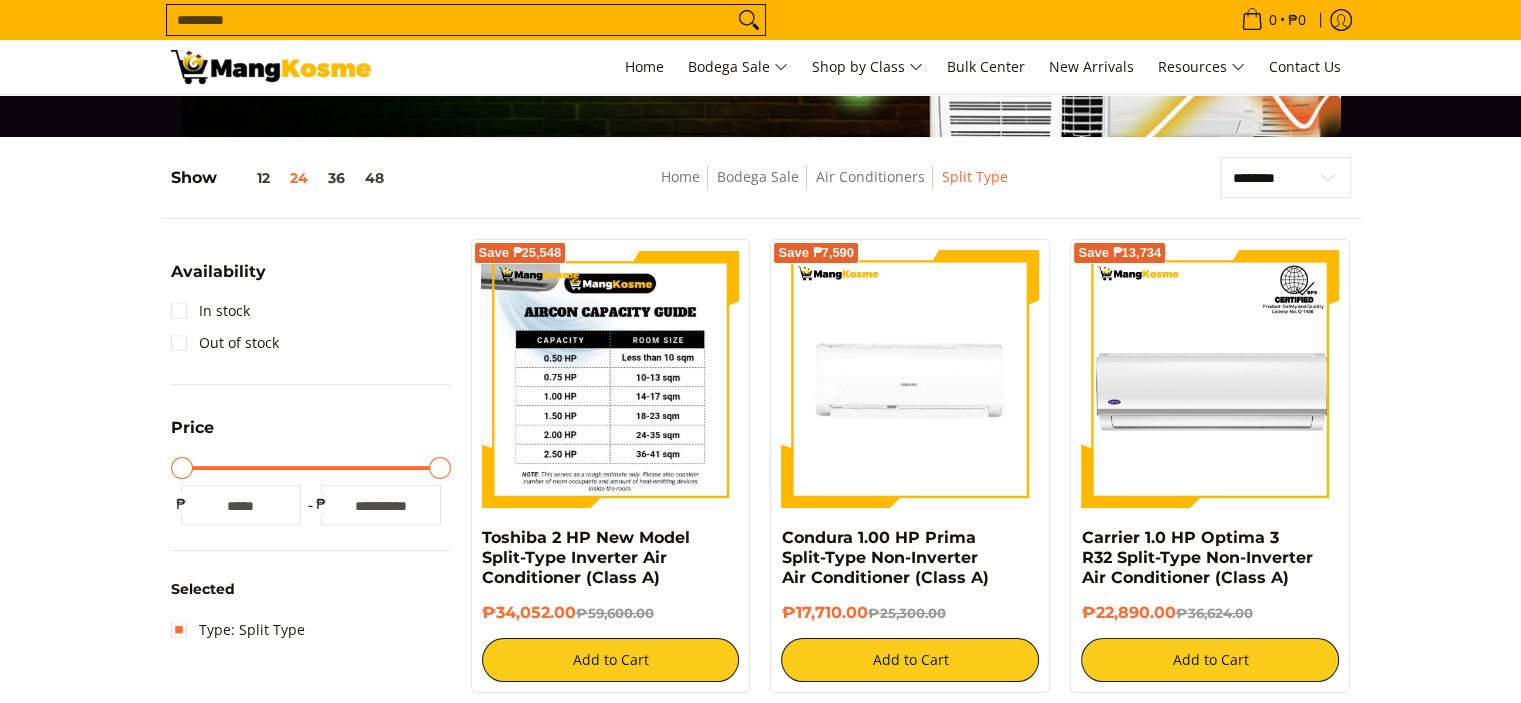 scroll, scrollTop: 200, scrollLeft: 0, axis: vertical 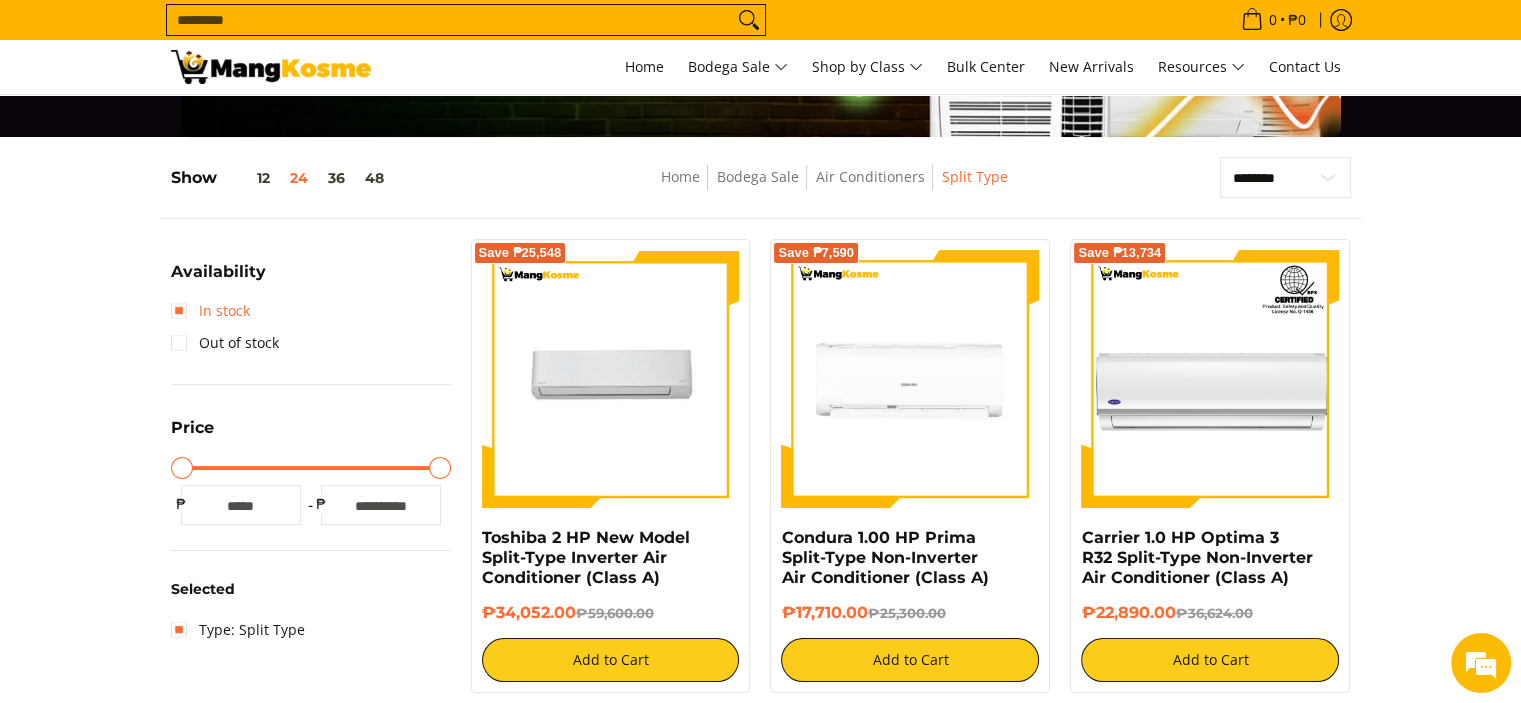 click on "In stock" at bounding box center [210, 311] 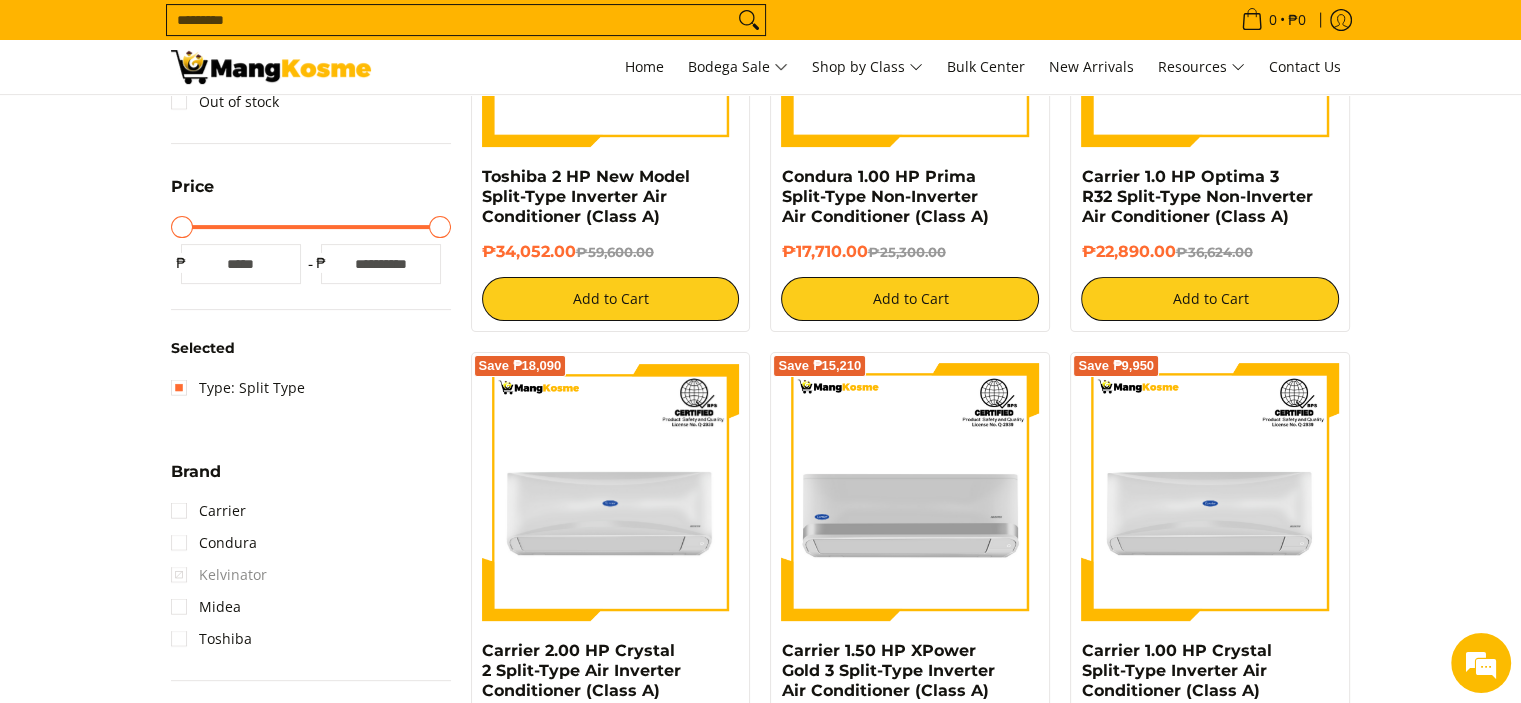 scroll, scrollTop: 761, scrollLeft: 0, axis: vertical 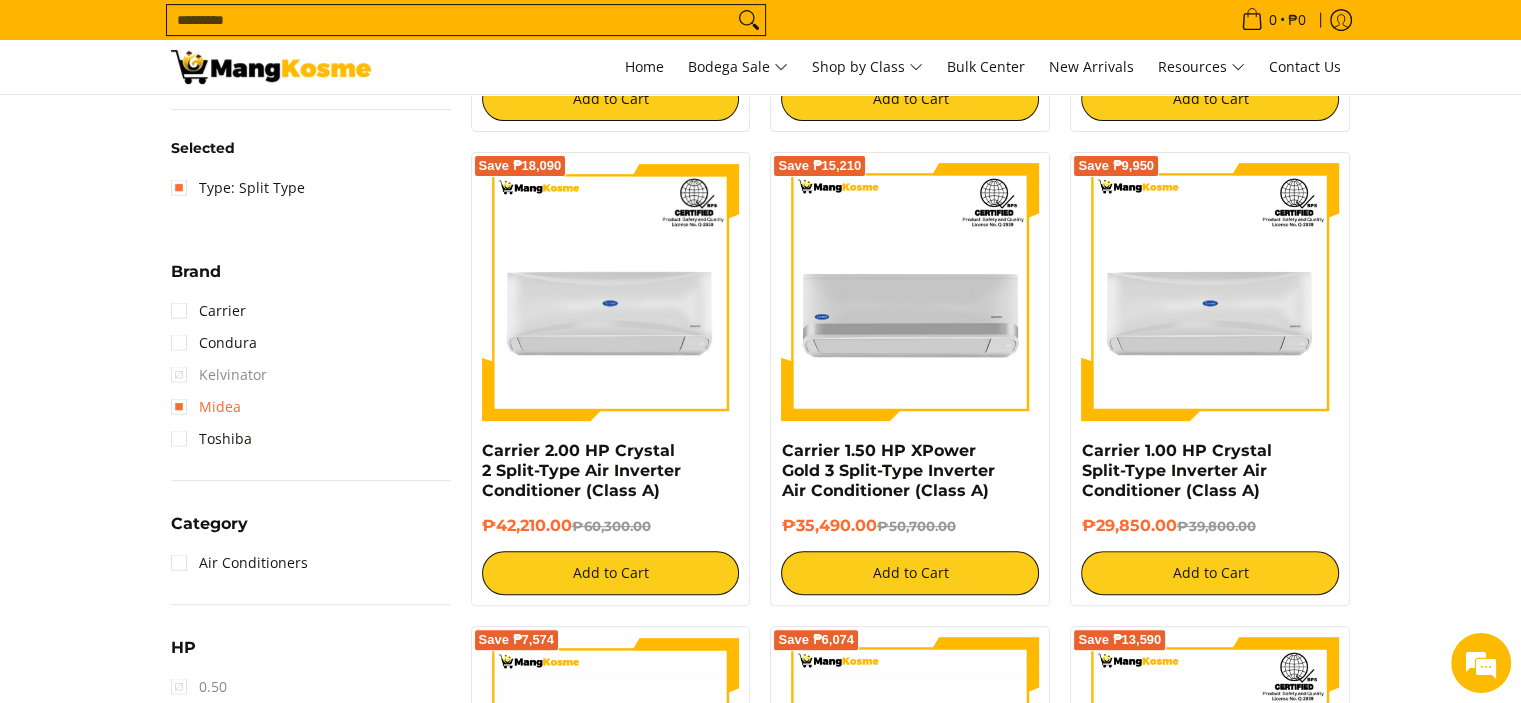 click on "Midea" at bounding box center [206, 407] 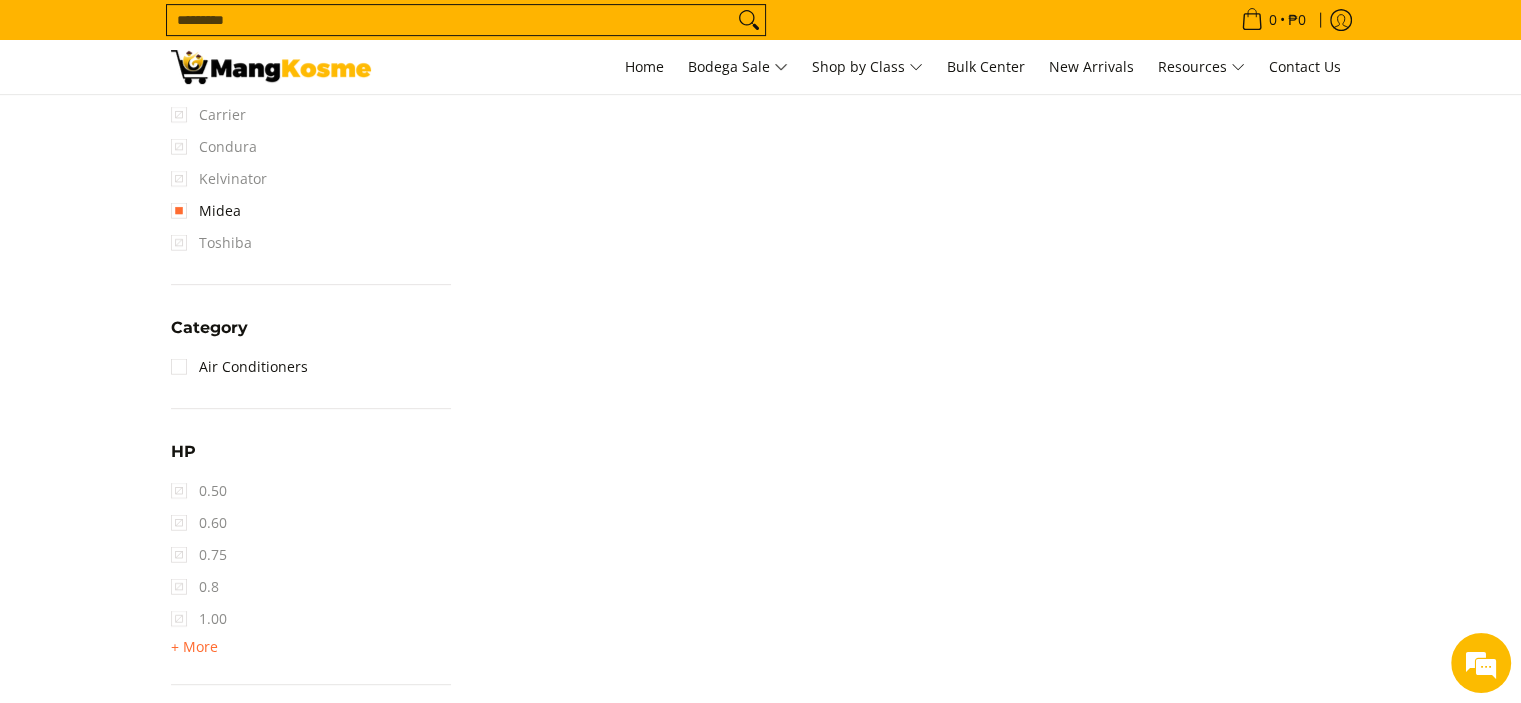scroll, scrollTop: 961, scrollLeft: 0, axis: vertical 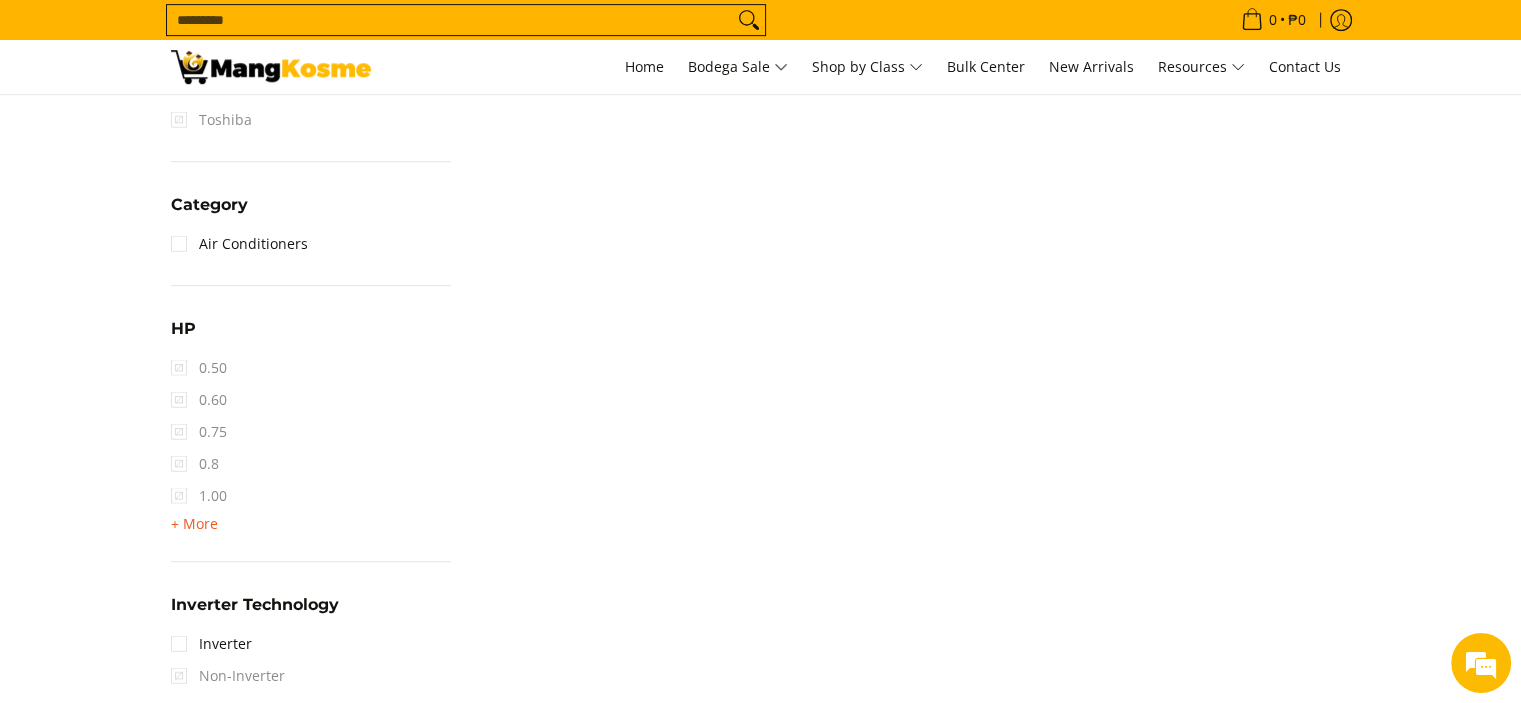 click on "+ More" at bounding box center (194, 524) 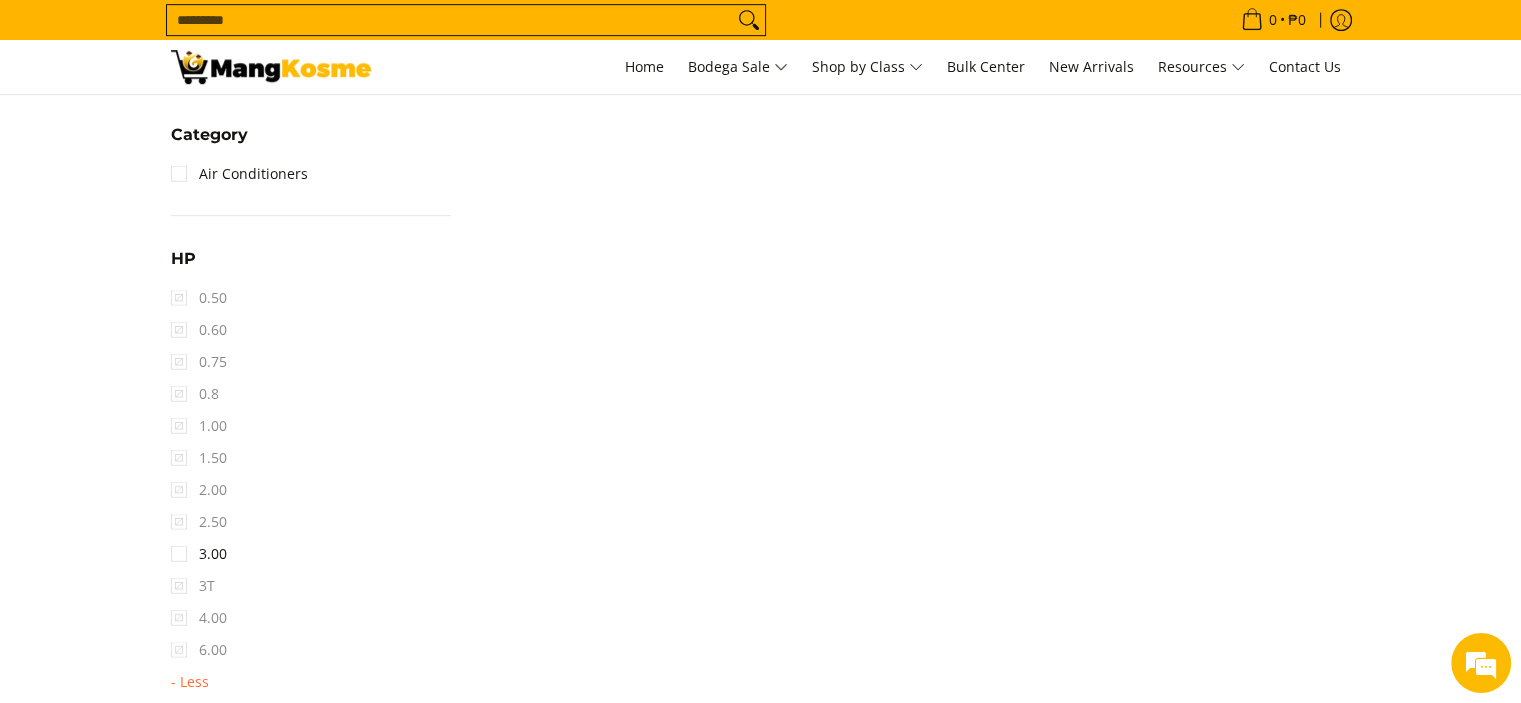 scroll, scrollTop: 1061, scrollLeft: 0, axis: vertical 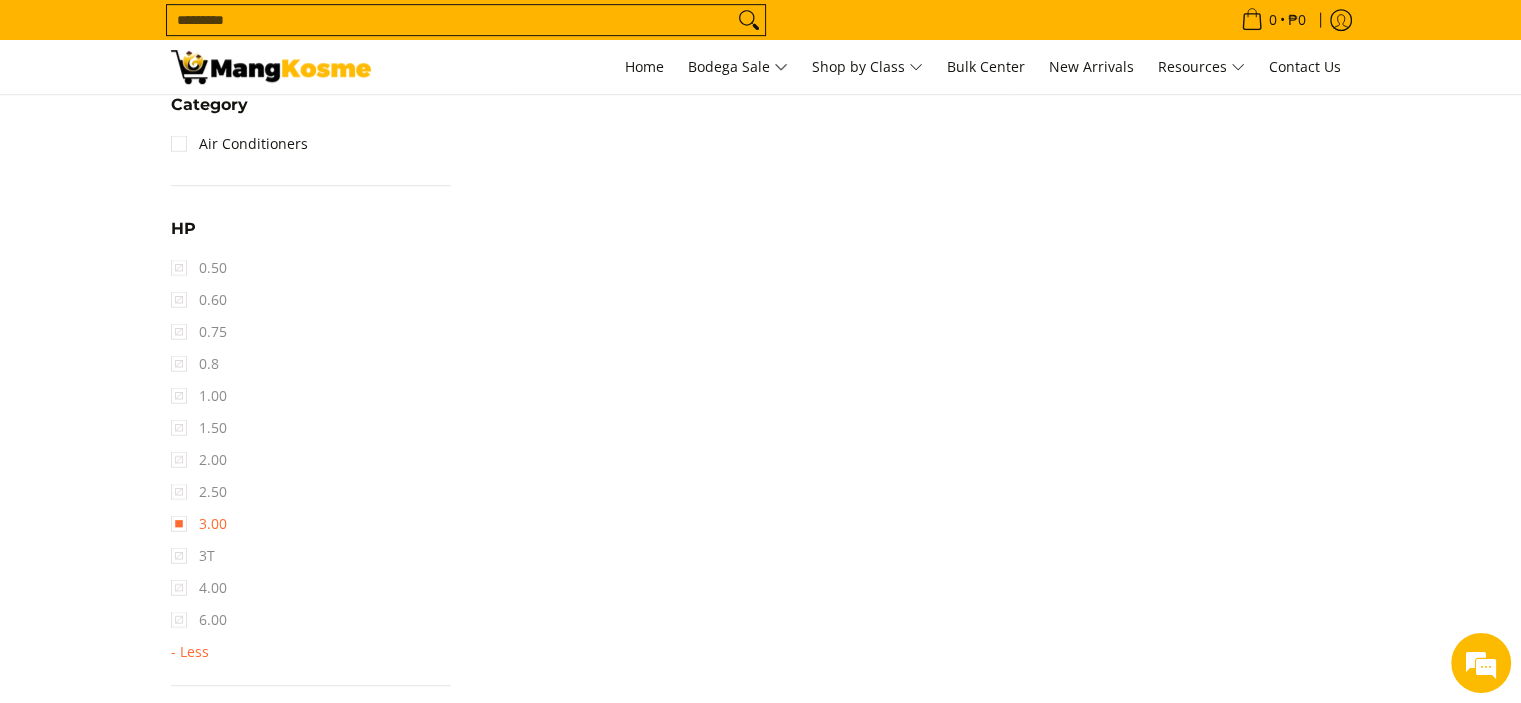 click on "3.00" at bounding box center [199, 524] 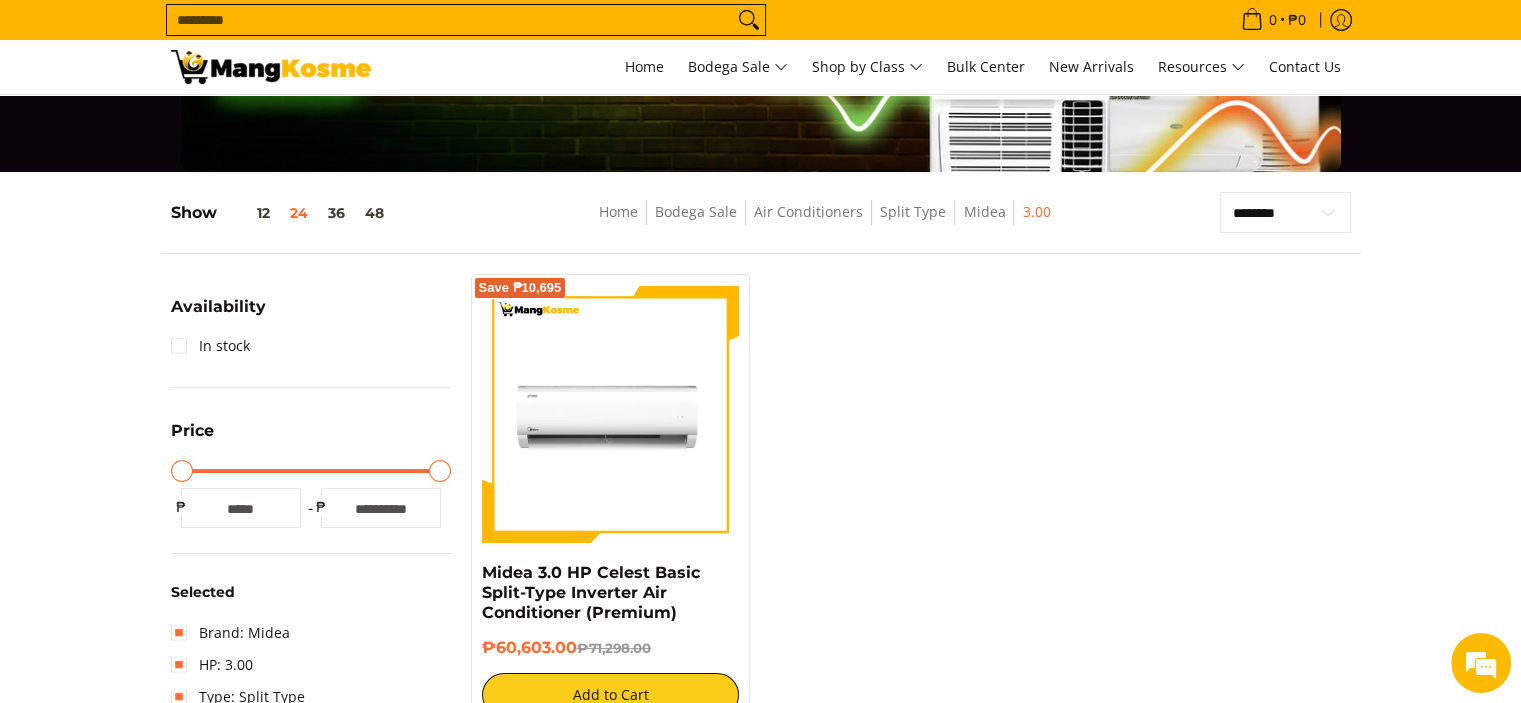 scroll, scrollTop: 161, scrollLeft: 0, axis: vertical 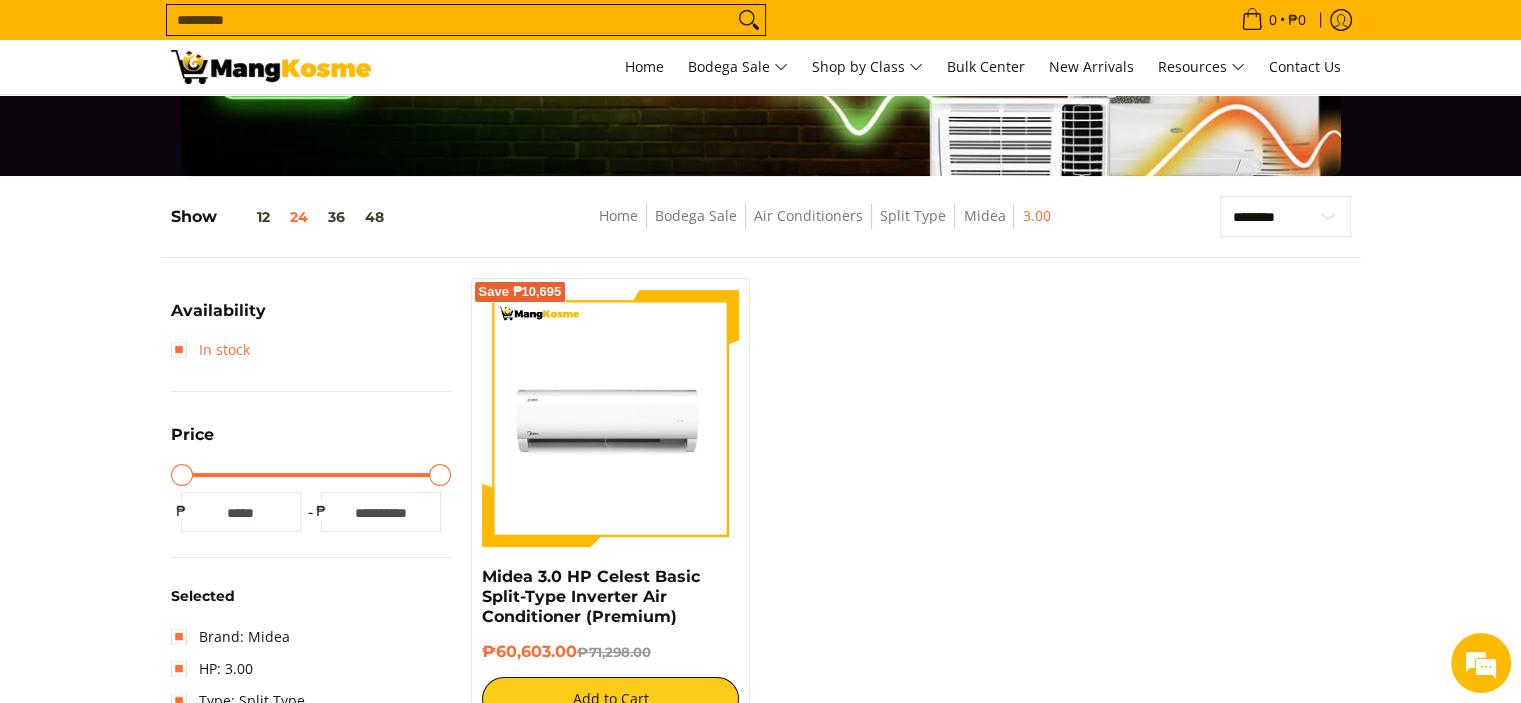 click on "In stock" at bounding box center (210, 350) 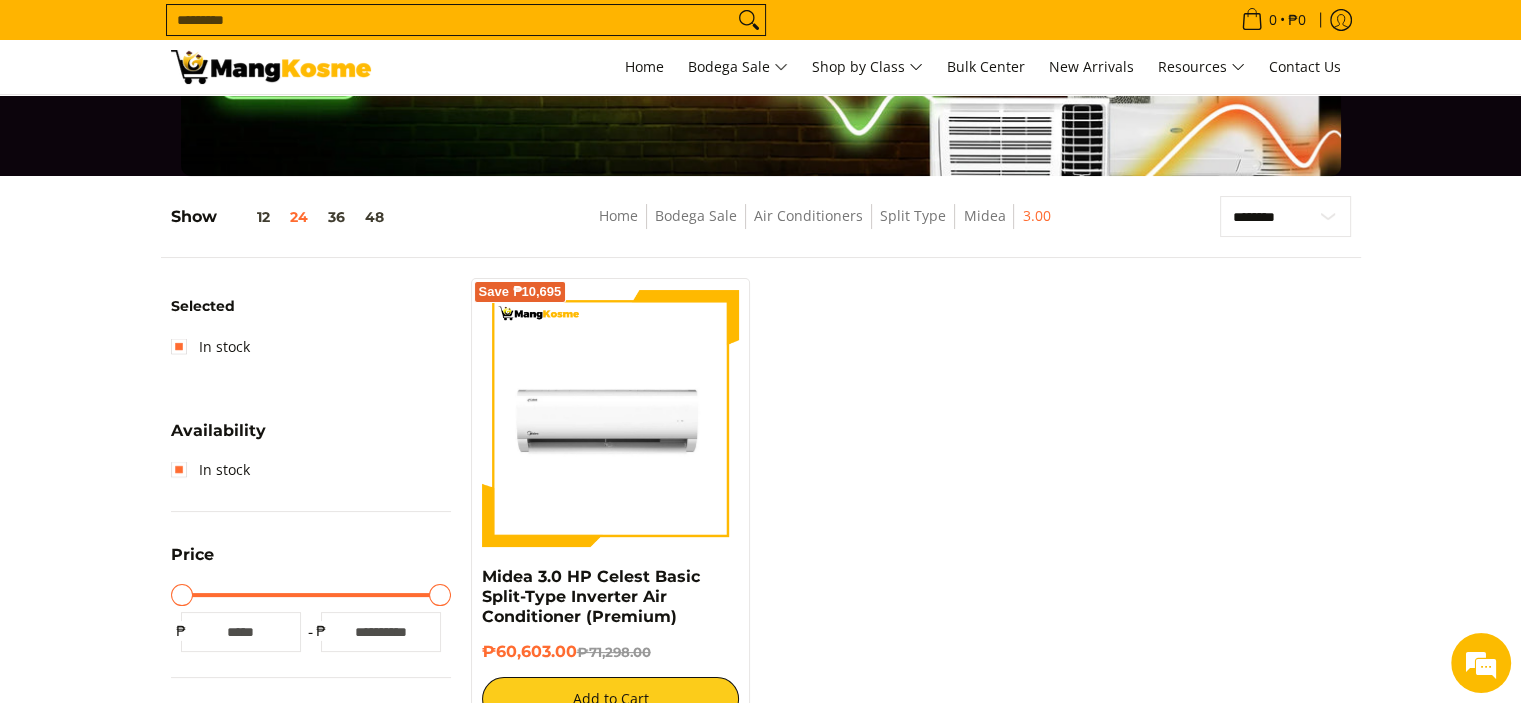 scroll, scrollTop: 261, scrollLeft: 0, axis: vertical 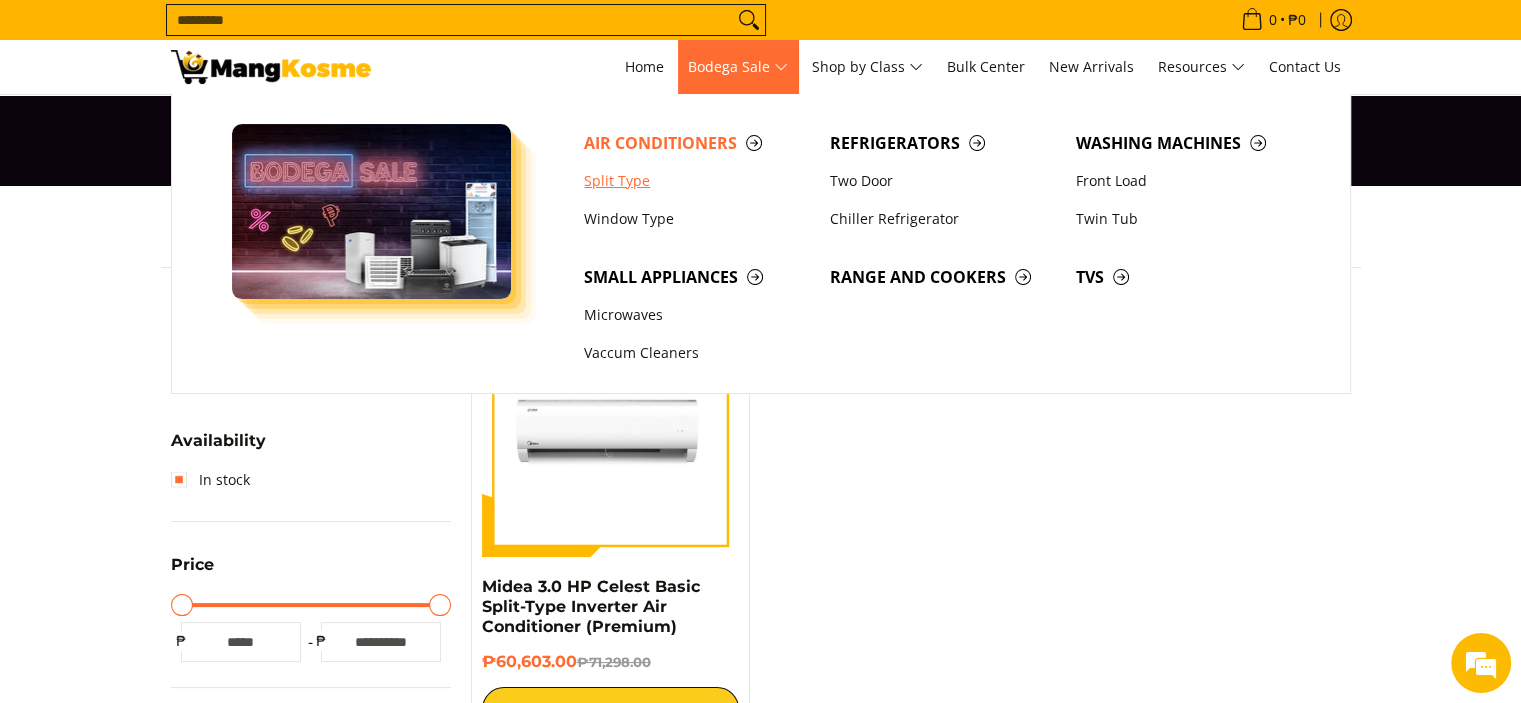 click on "Split Type" at bounding box center (697, 181) 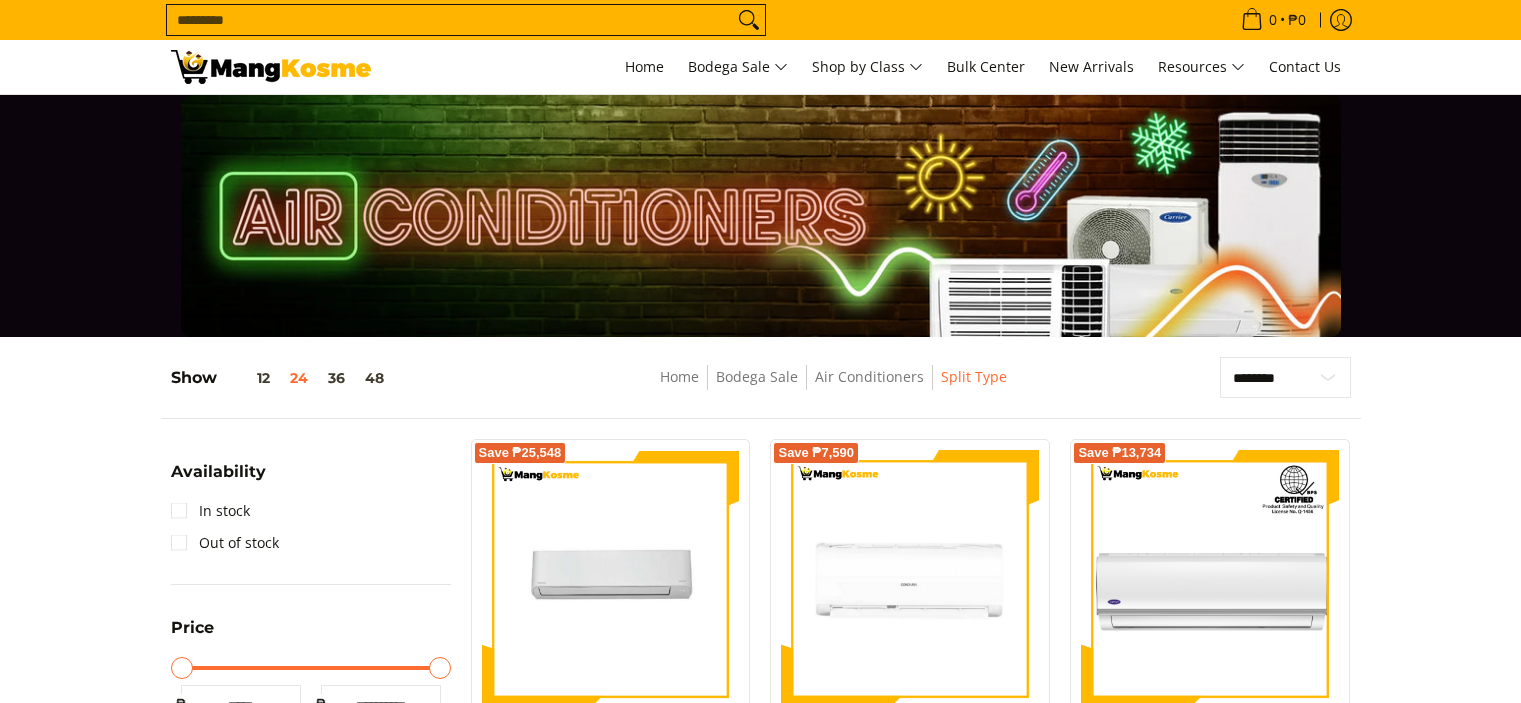 scroll, scrollTop: 0, scrollLeft: 0, axis: both 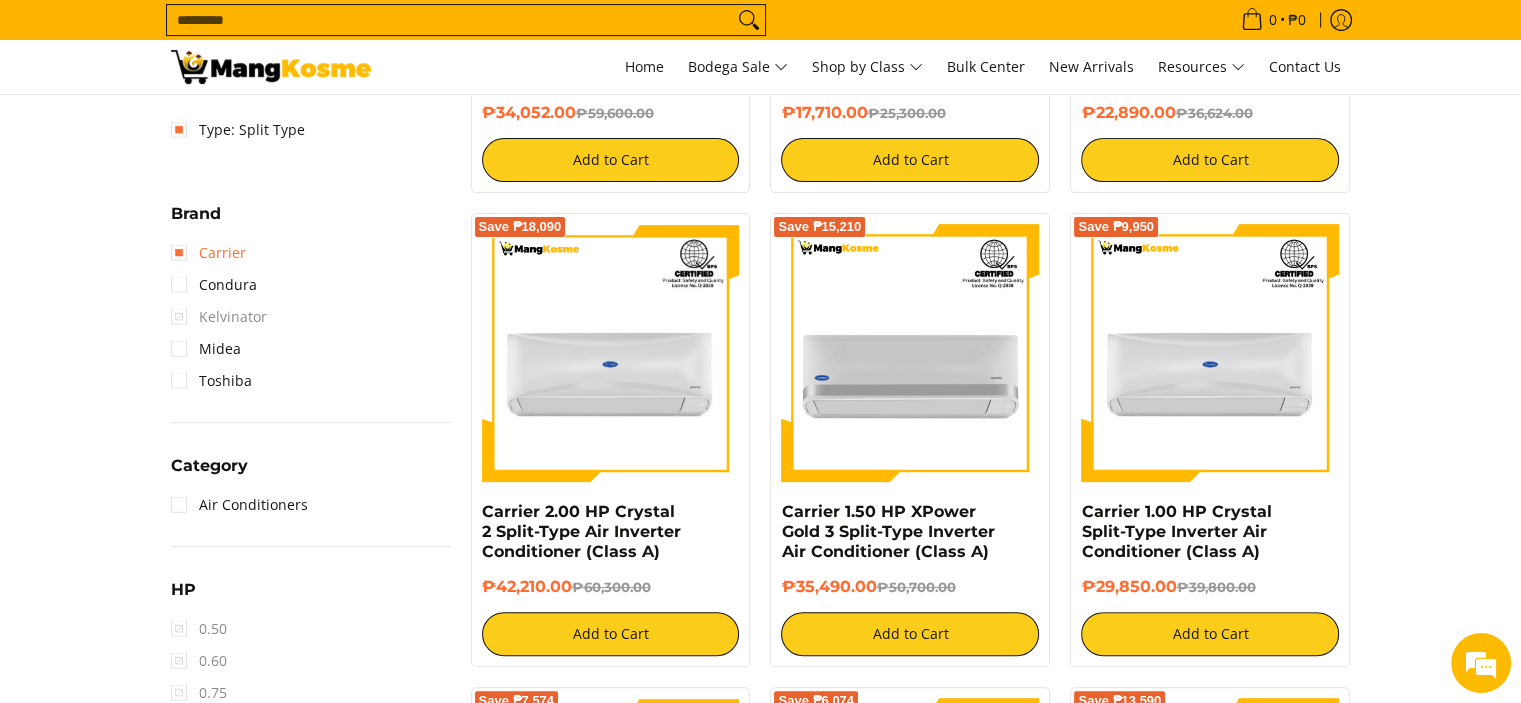 click on "Carrier" at bounding box center [208, 253] 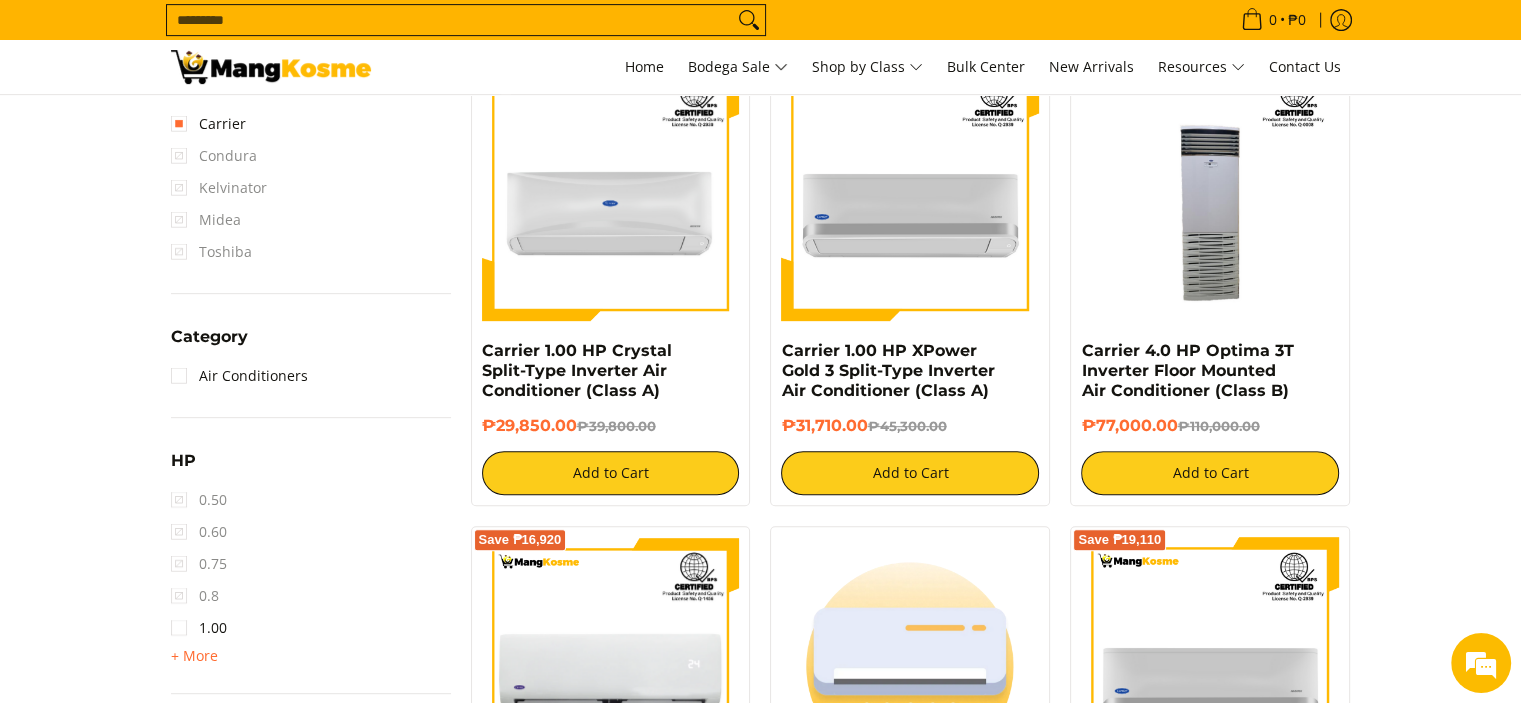 scroll, scrollTop: 961, scrollLeft: 0, axis: vertical 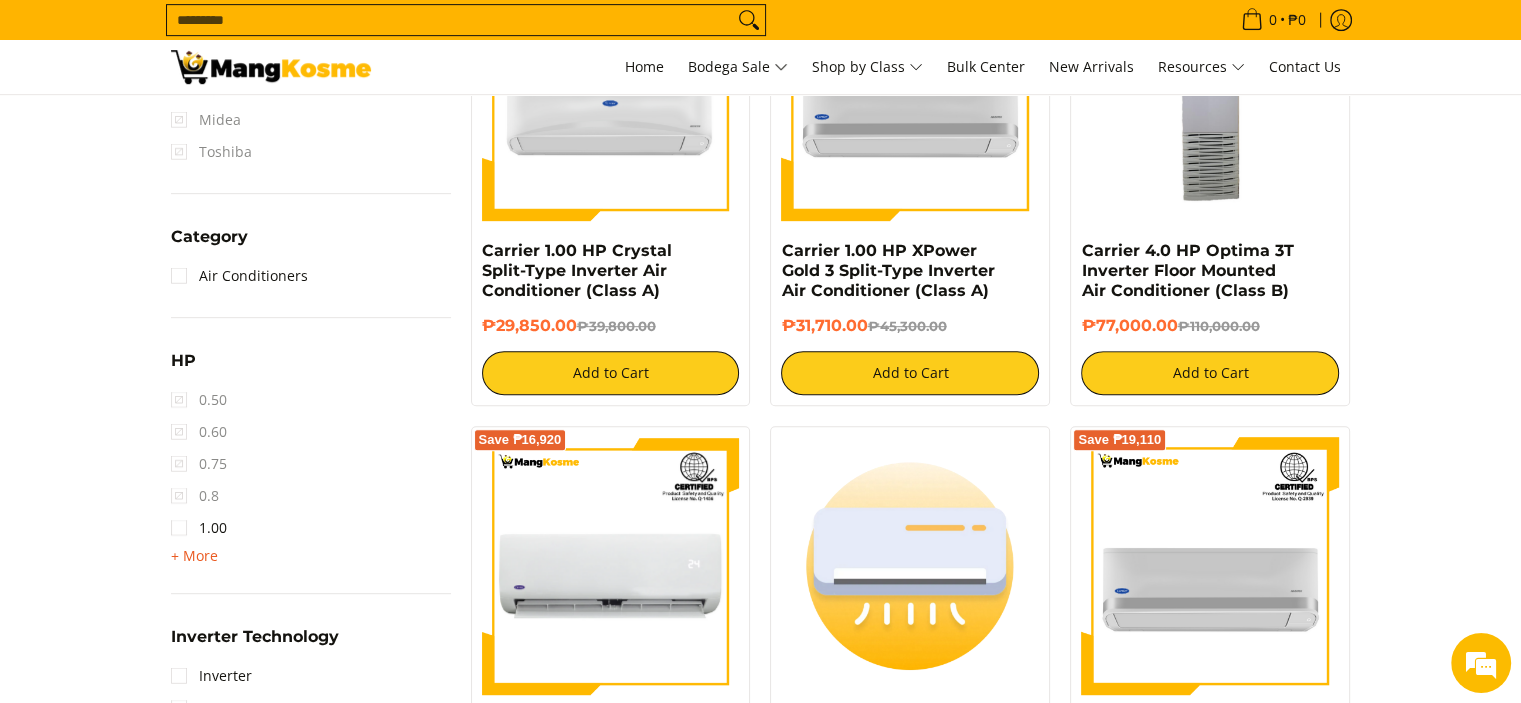 click on "+ More" at bounding box center (194, 556) 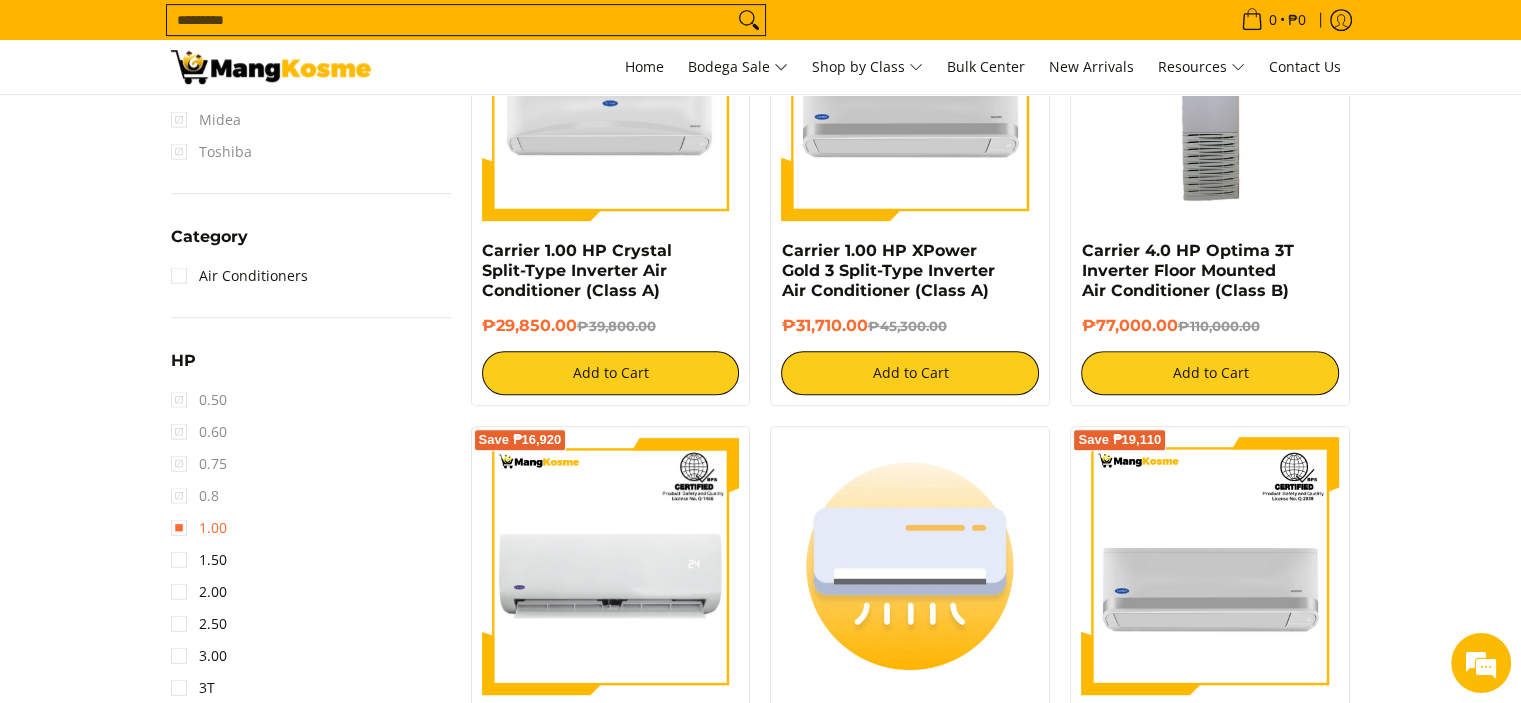 scroll, scrollTop: 0, scrollLeft: 0, axis: both 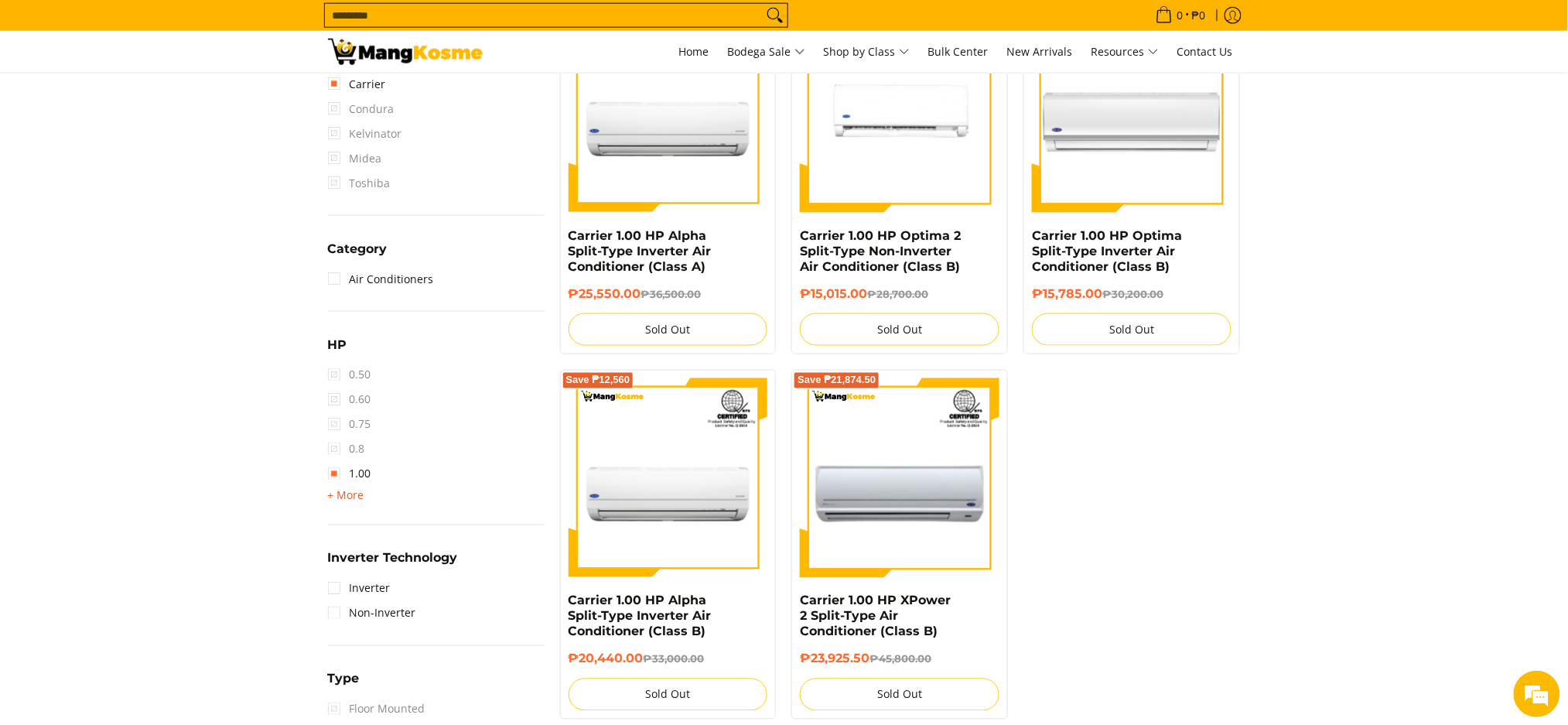 click on "+ More" at bounding box center [346, 496] 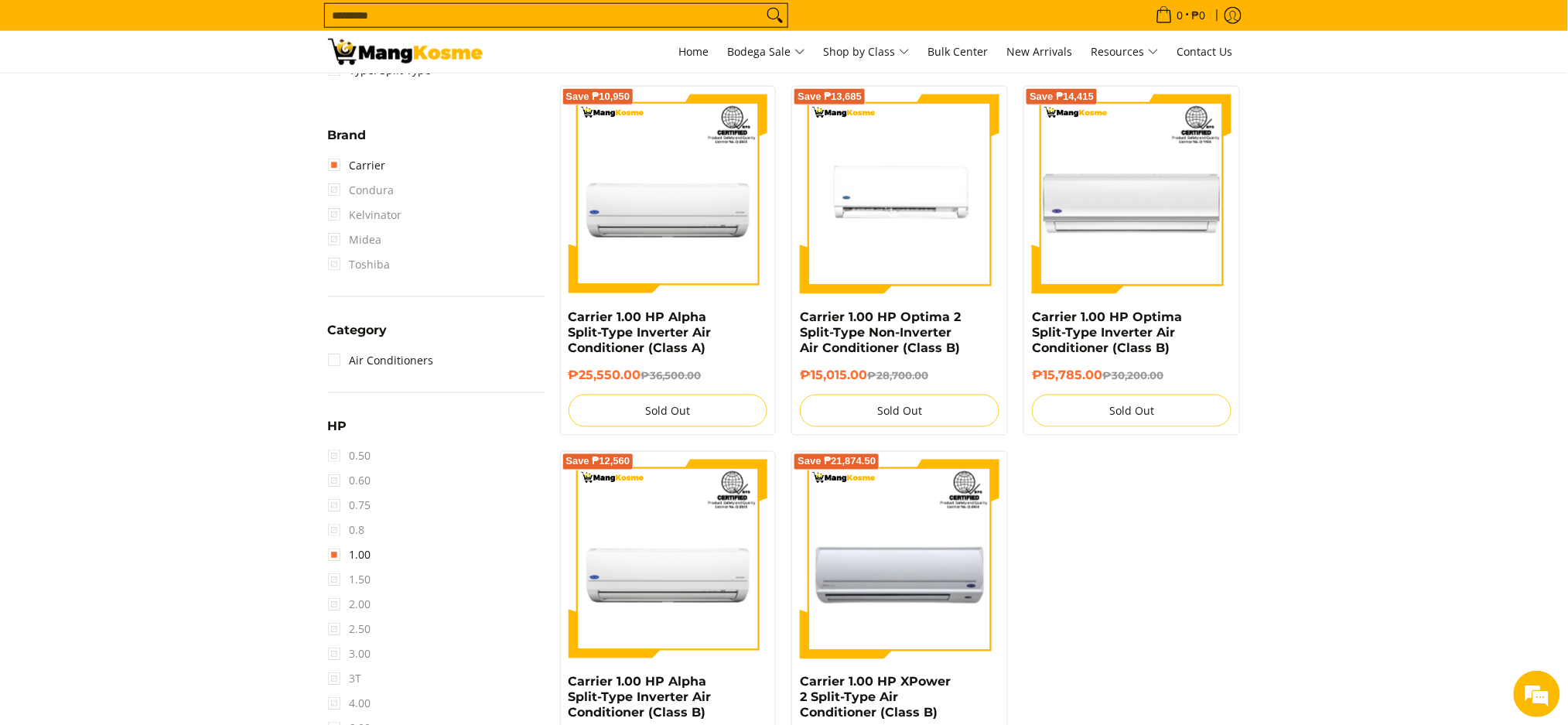 scroll, scrollTop: 497, scrollLeft: 0, axis: vertical 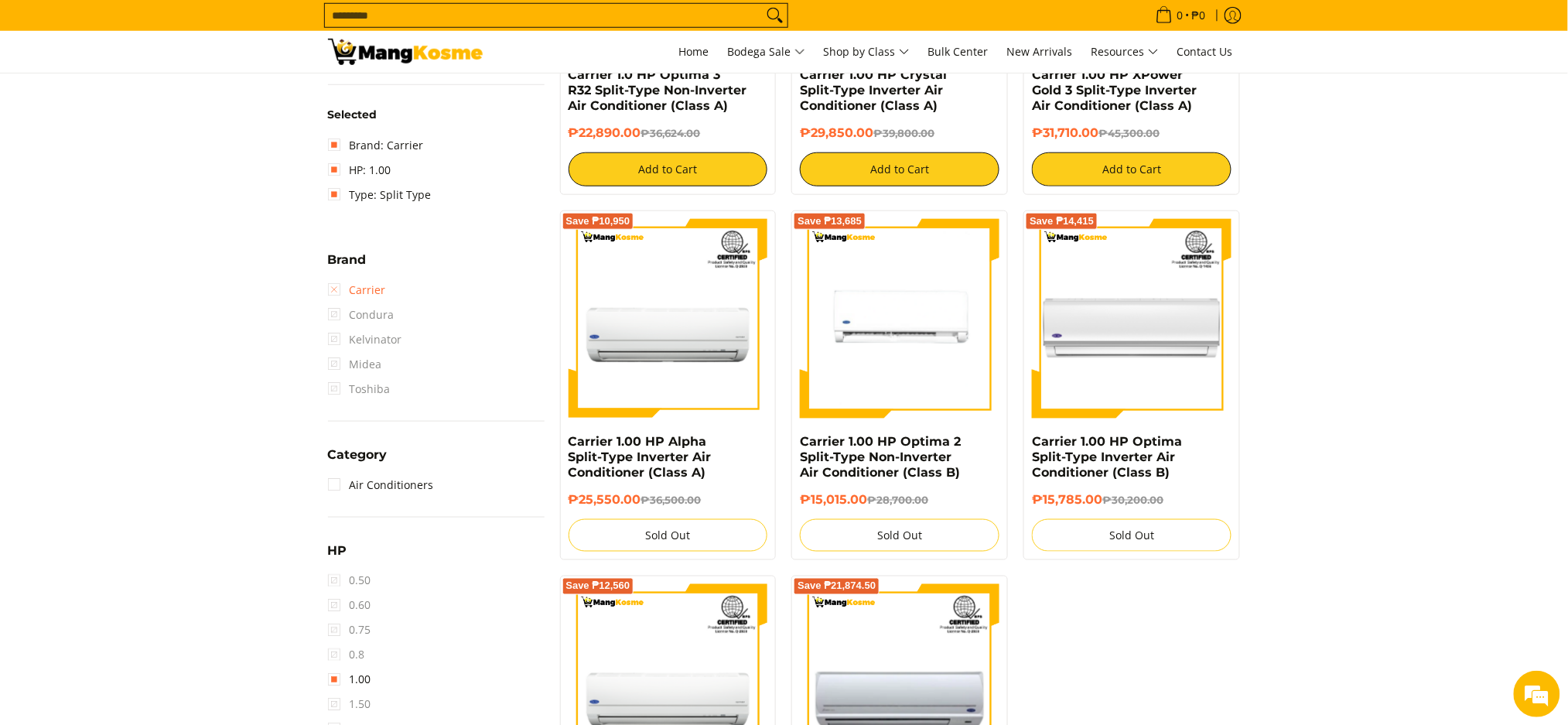 click on "Carrier" at bounding box center [357, 290] 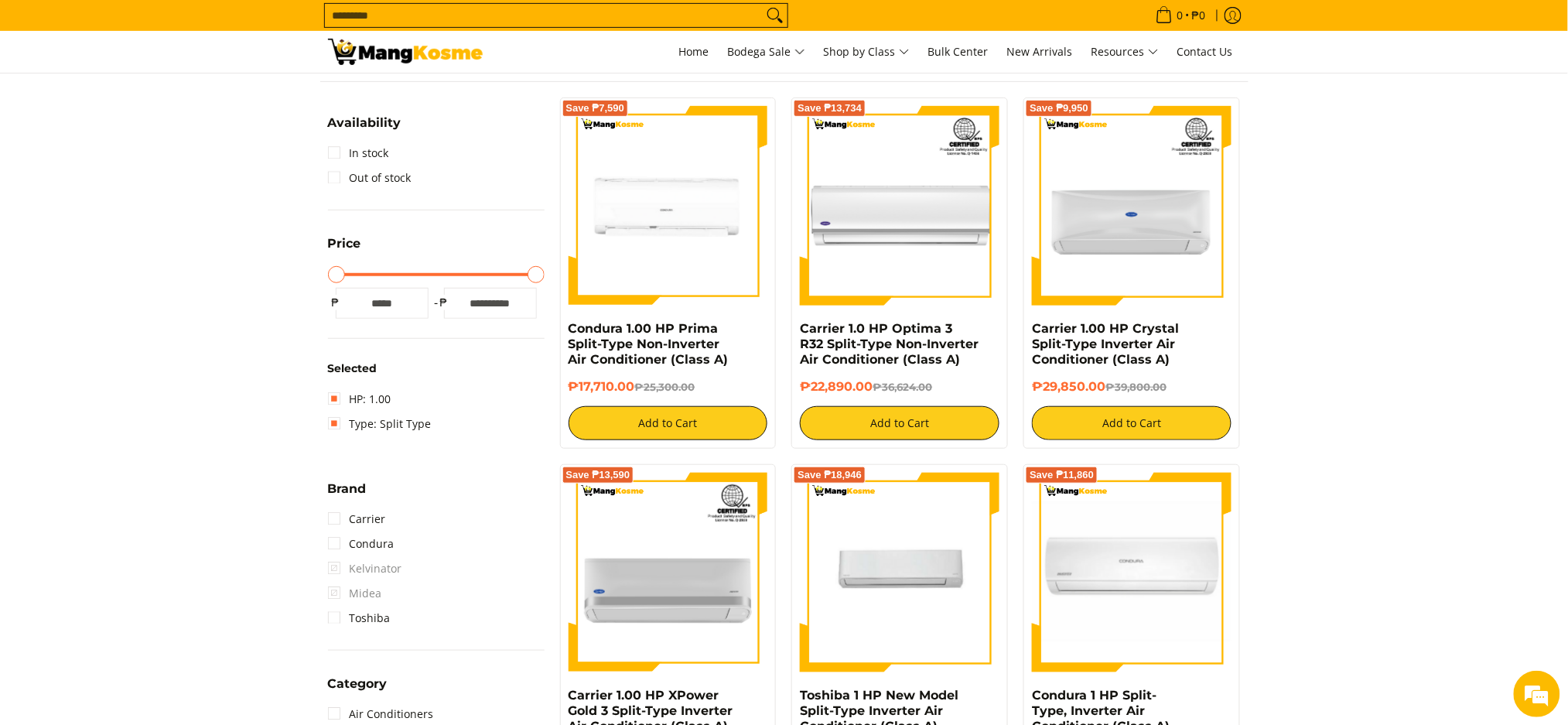 scroll, scrollTop: 203, scrollLeft: 0, axis: vertical 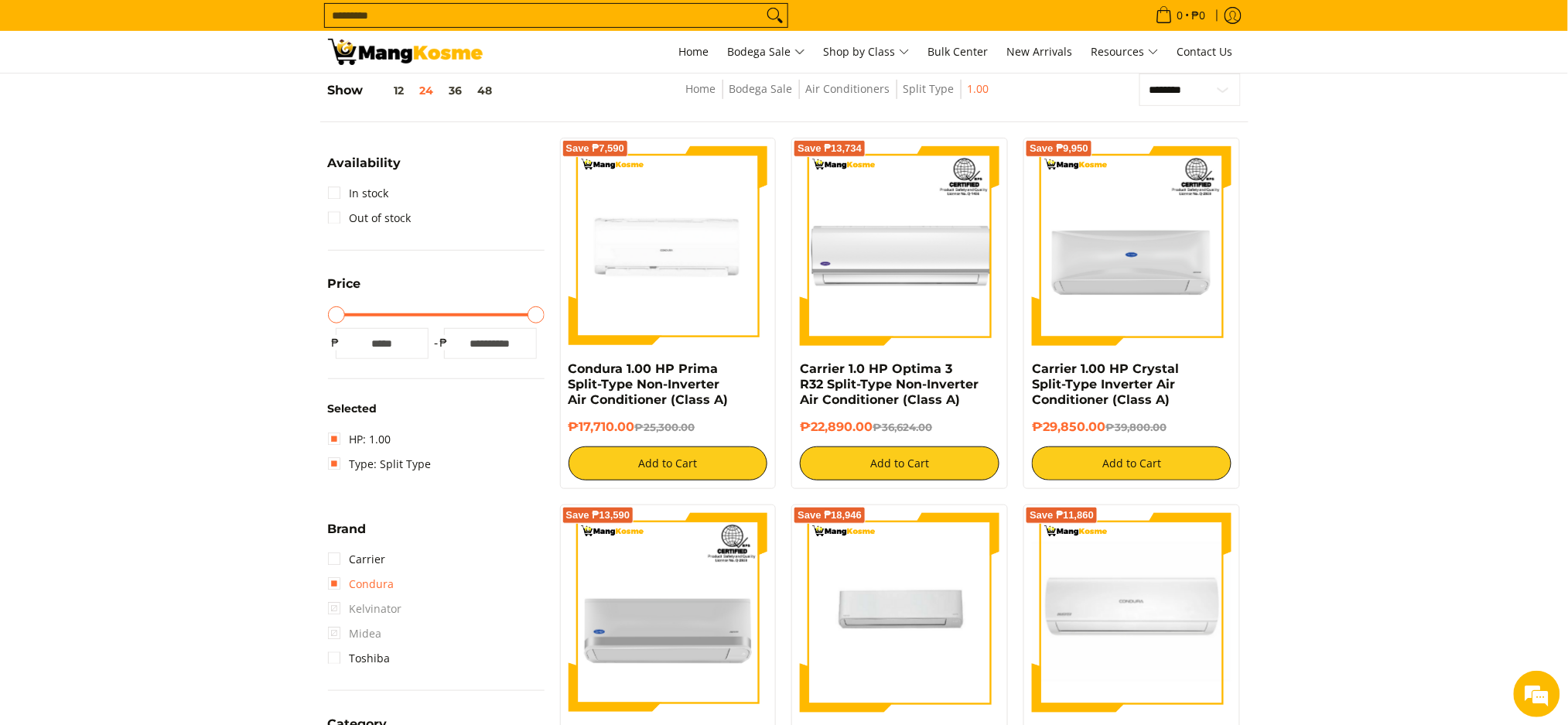 click on "Condura" at bounding box center (361, 584) 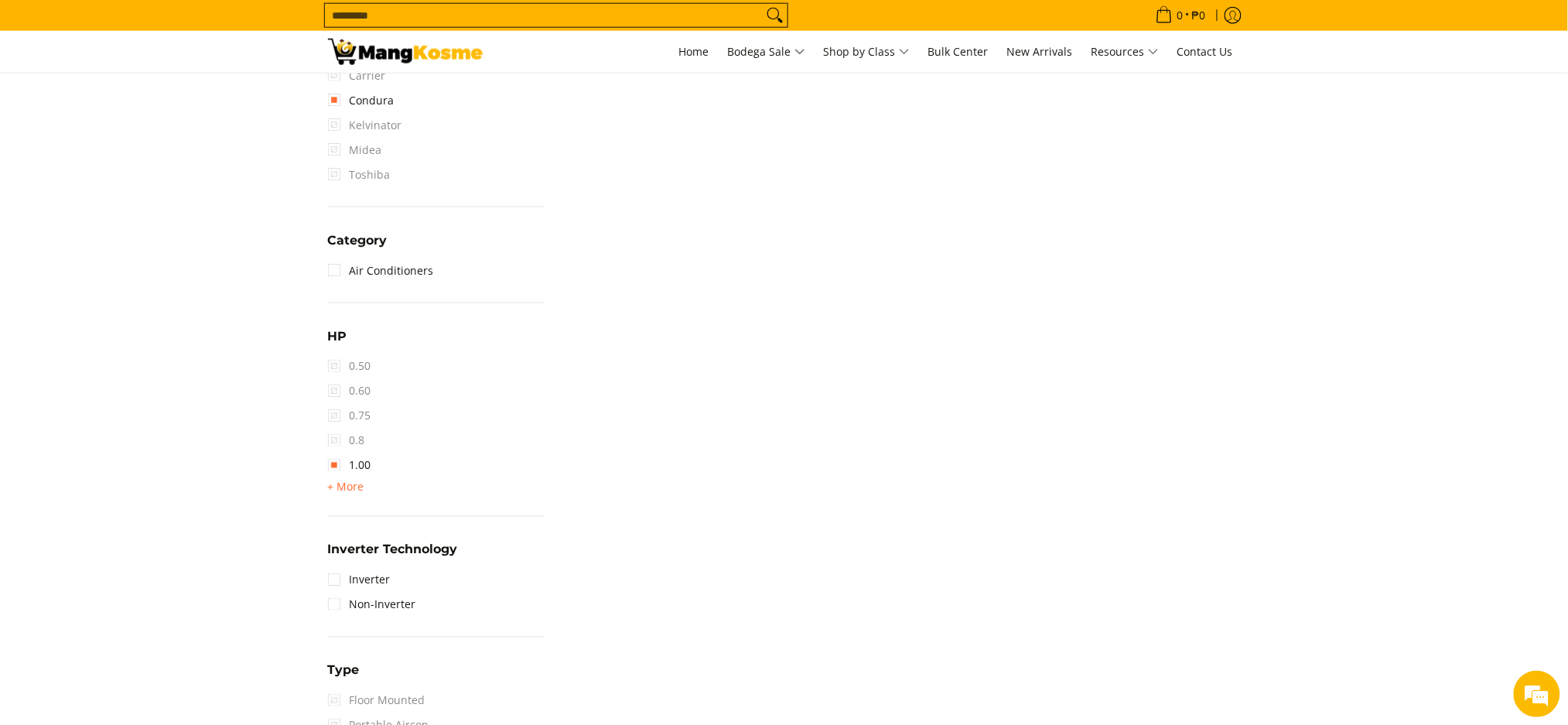 scroll, scrollTop: 719, scrollLeft: 0, axis: vertical 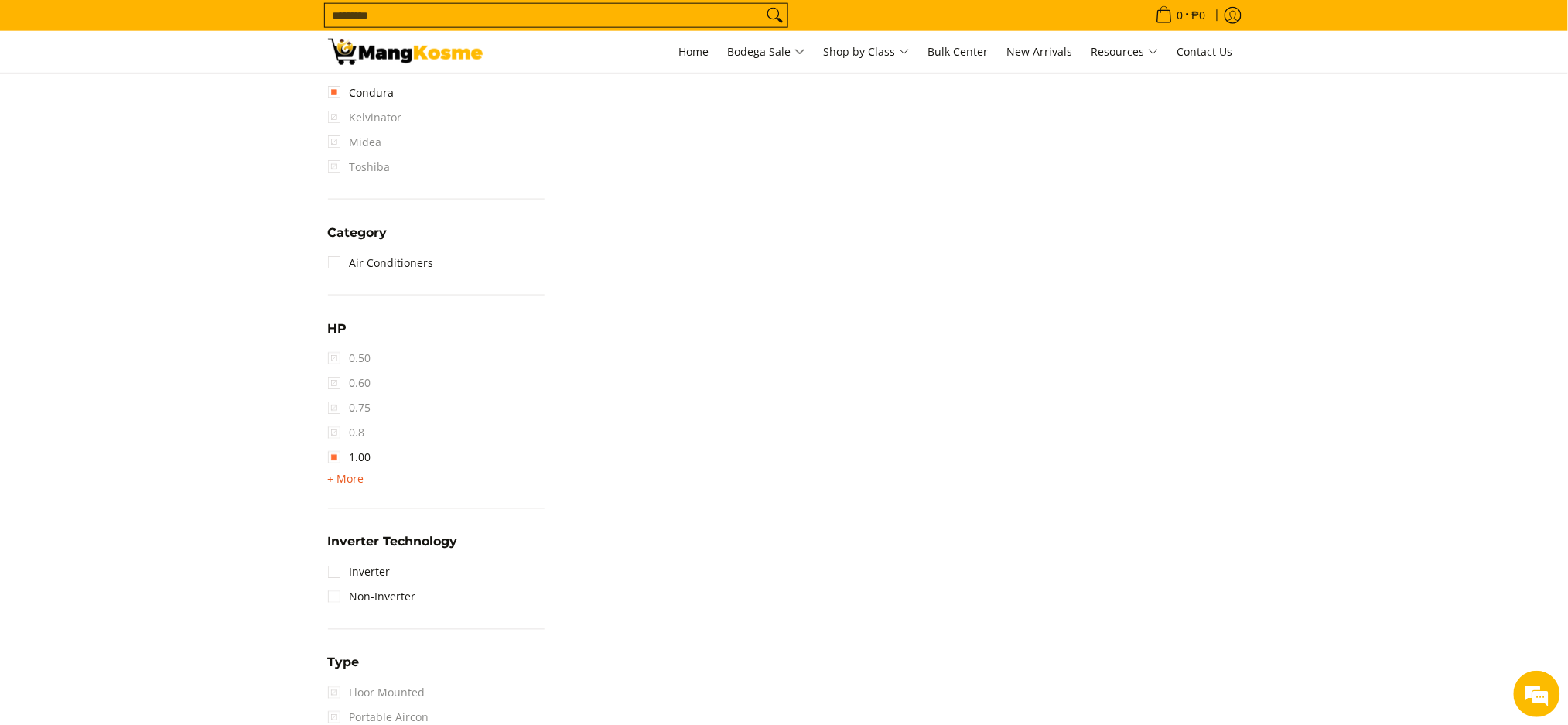 click on "+ More" at bounding box center (346, 480) 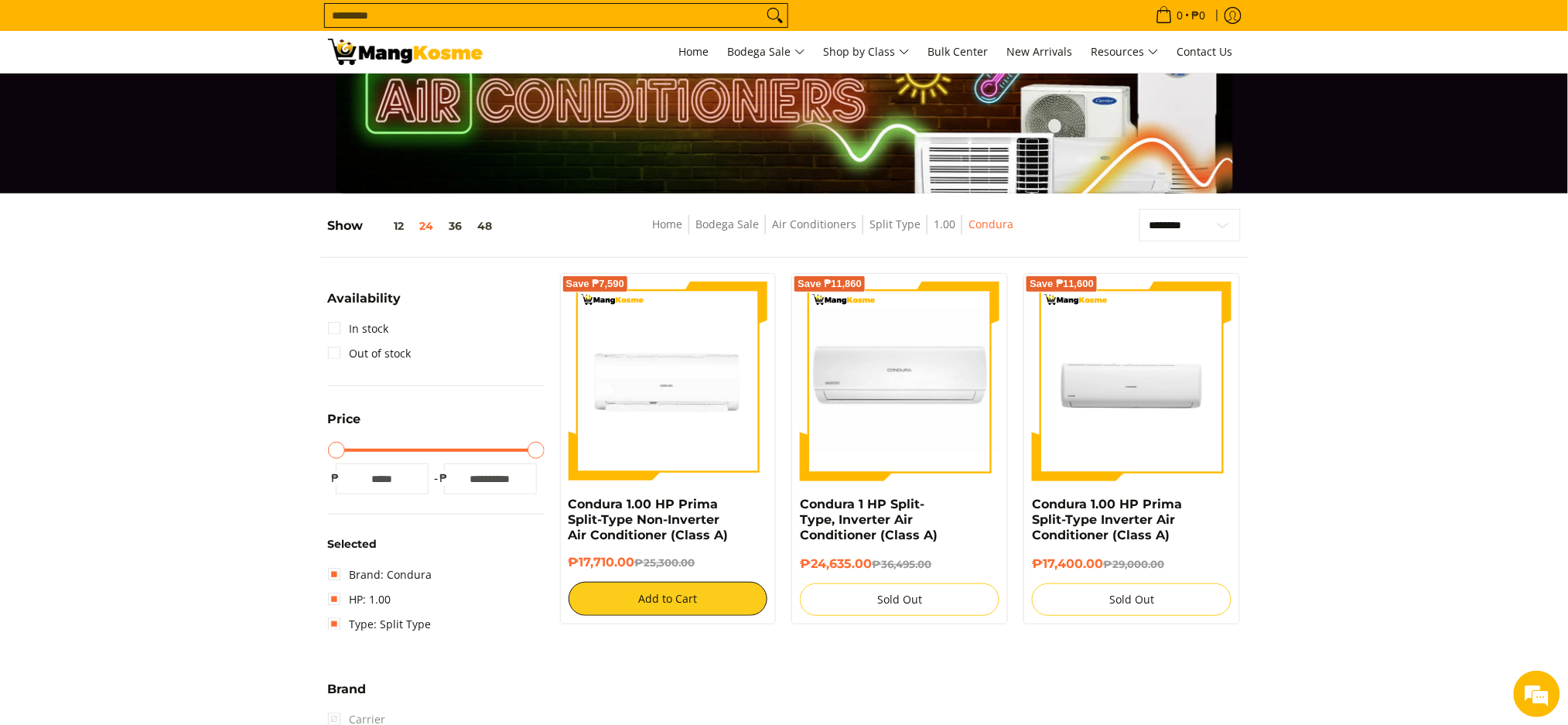 scroll, scrollTop: 103, scrollLeft: 0, axis: vertical 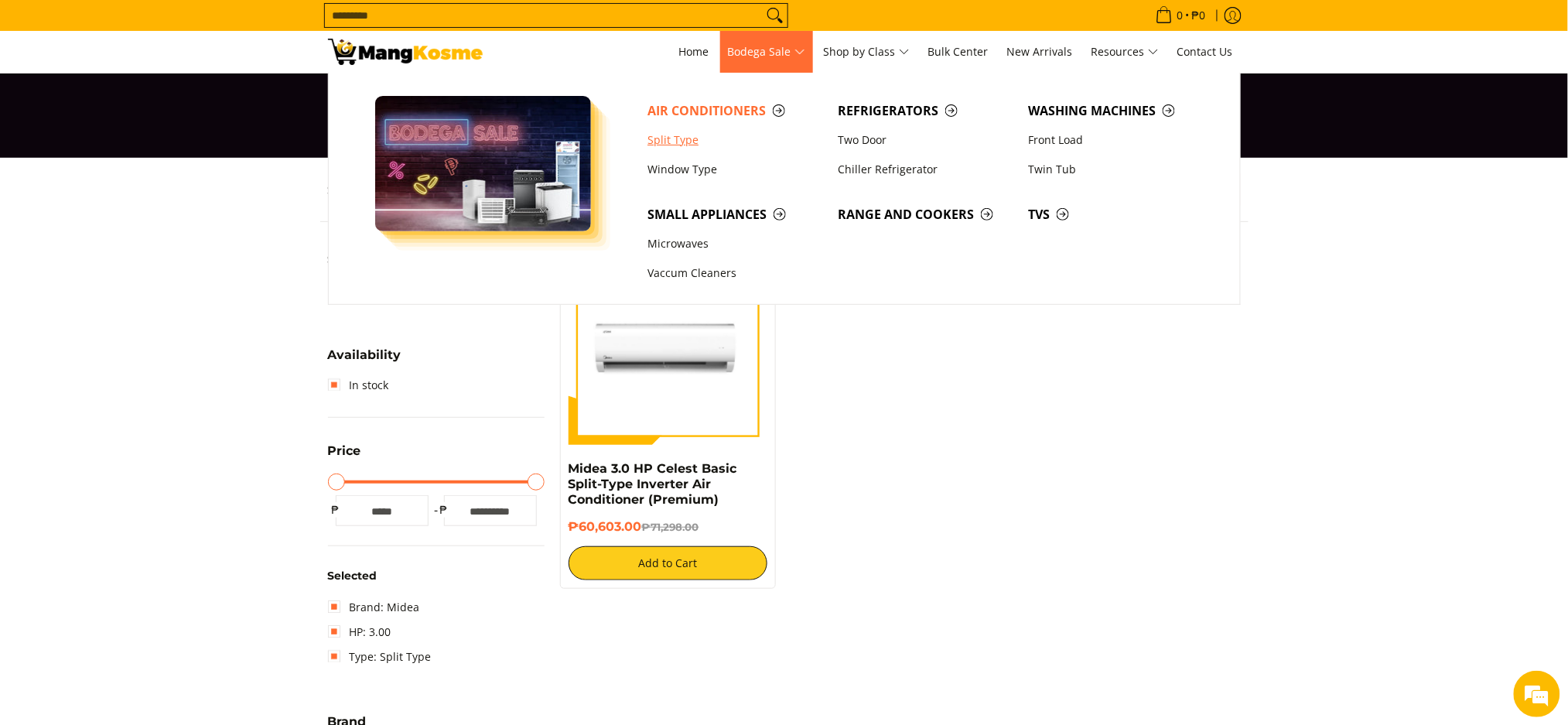 click on "Split Type" at bounding box center [735, 140] 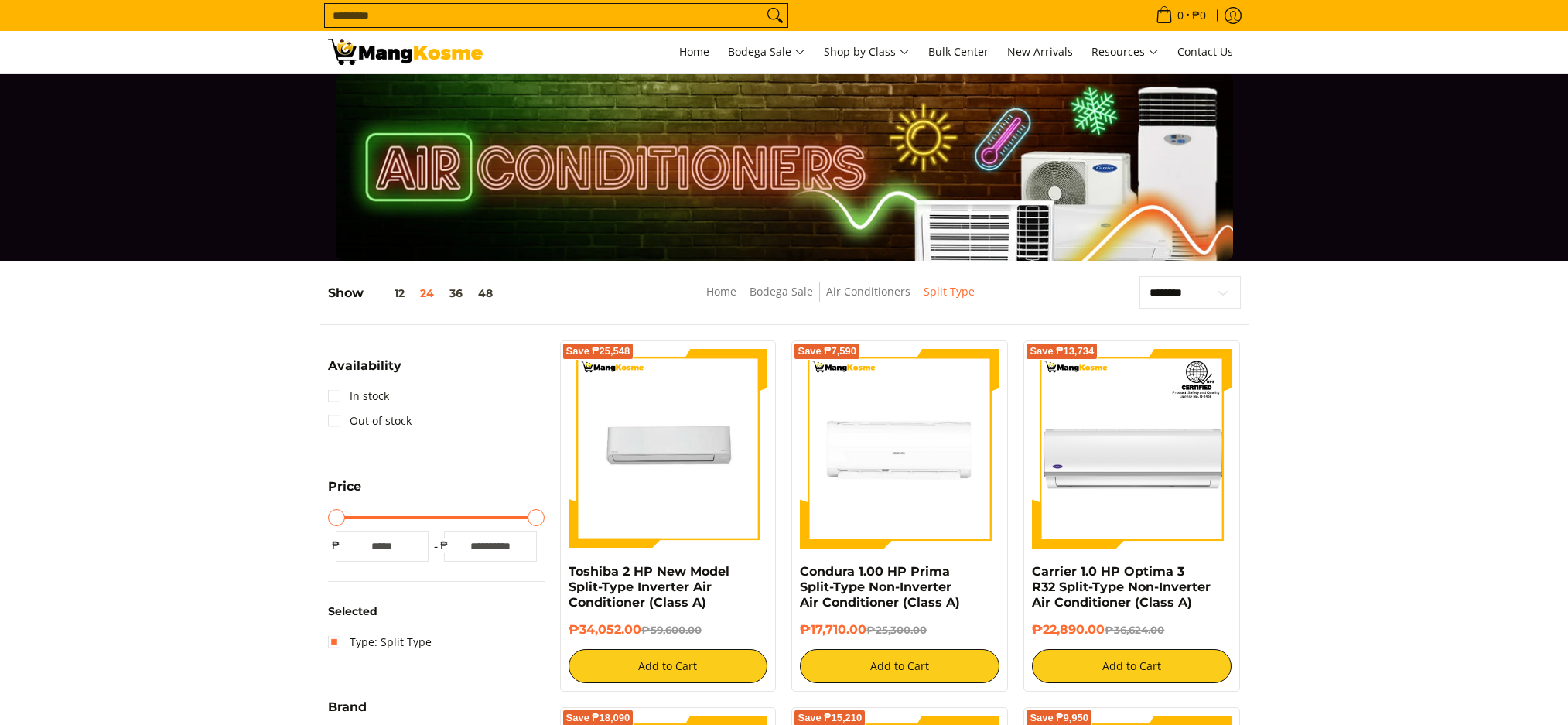 scroll, scrollTop: 412, scrollLeft: 0, axis: vertical 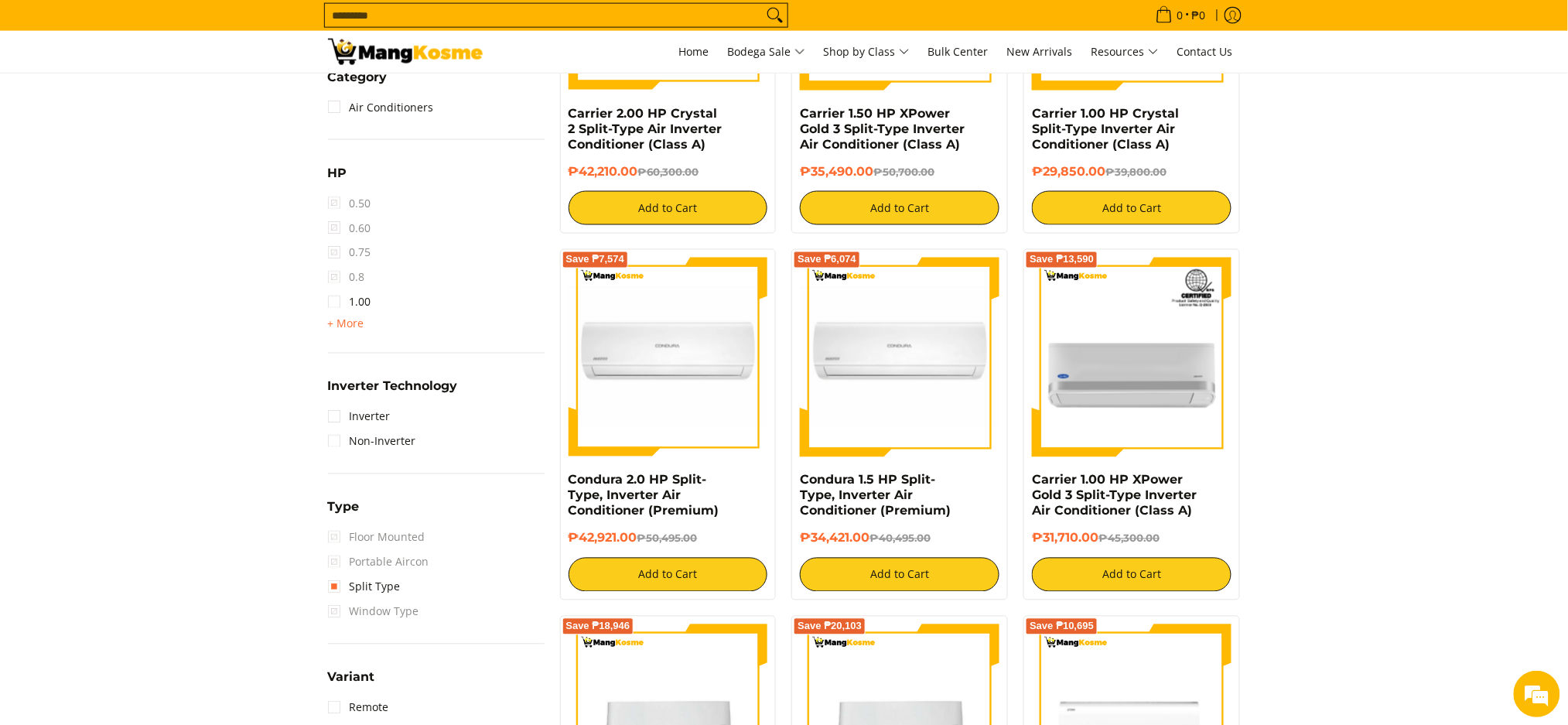 drag, startPoint x: 351, startPoint y: 319, endPoint x: 360, endPoint y: 335, distance: 18.35756 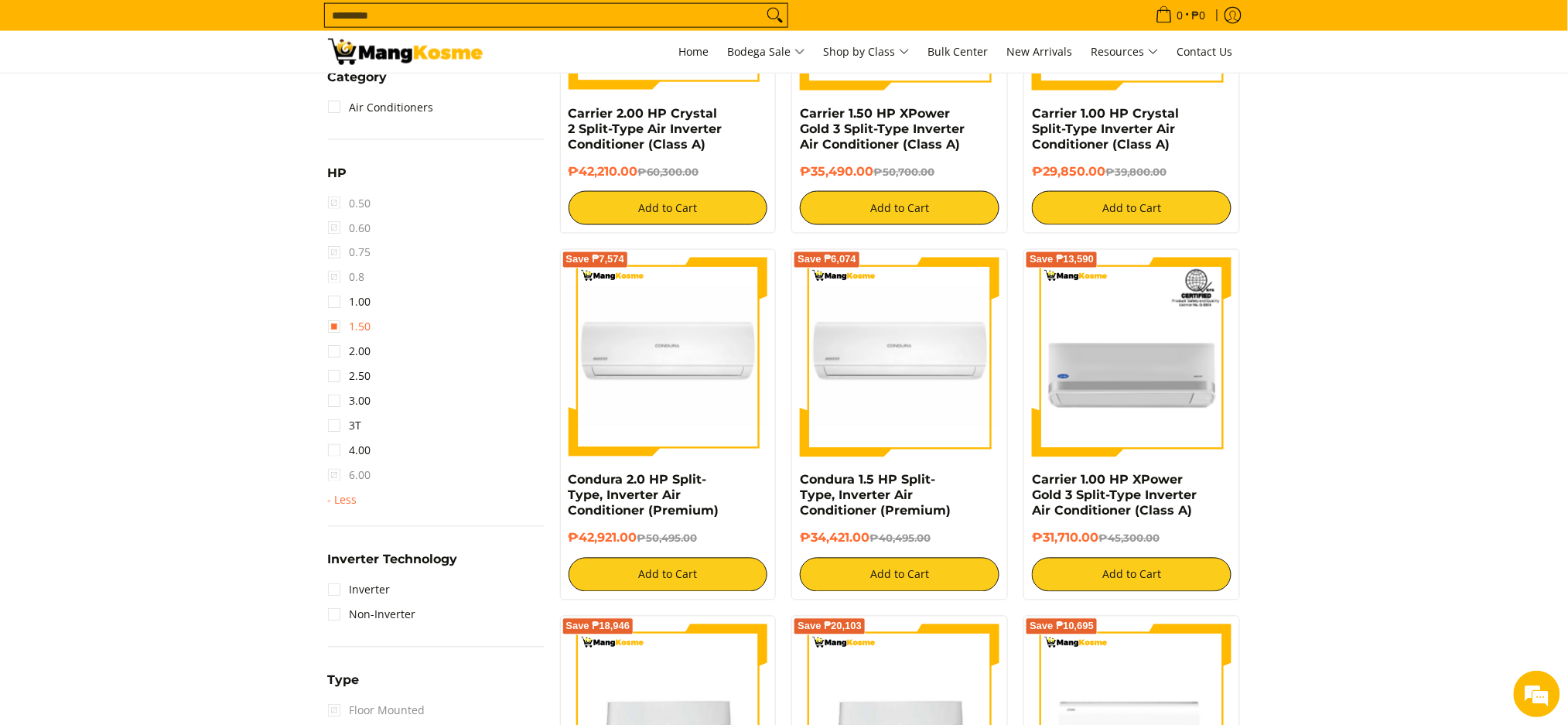 click on "1.50" at bounding box center (350, 327) 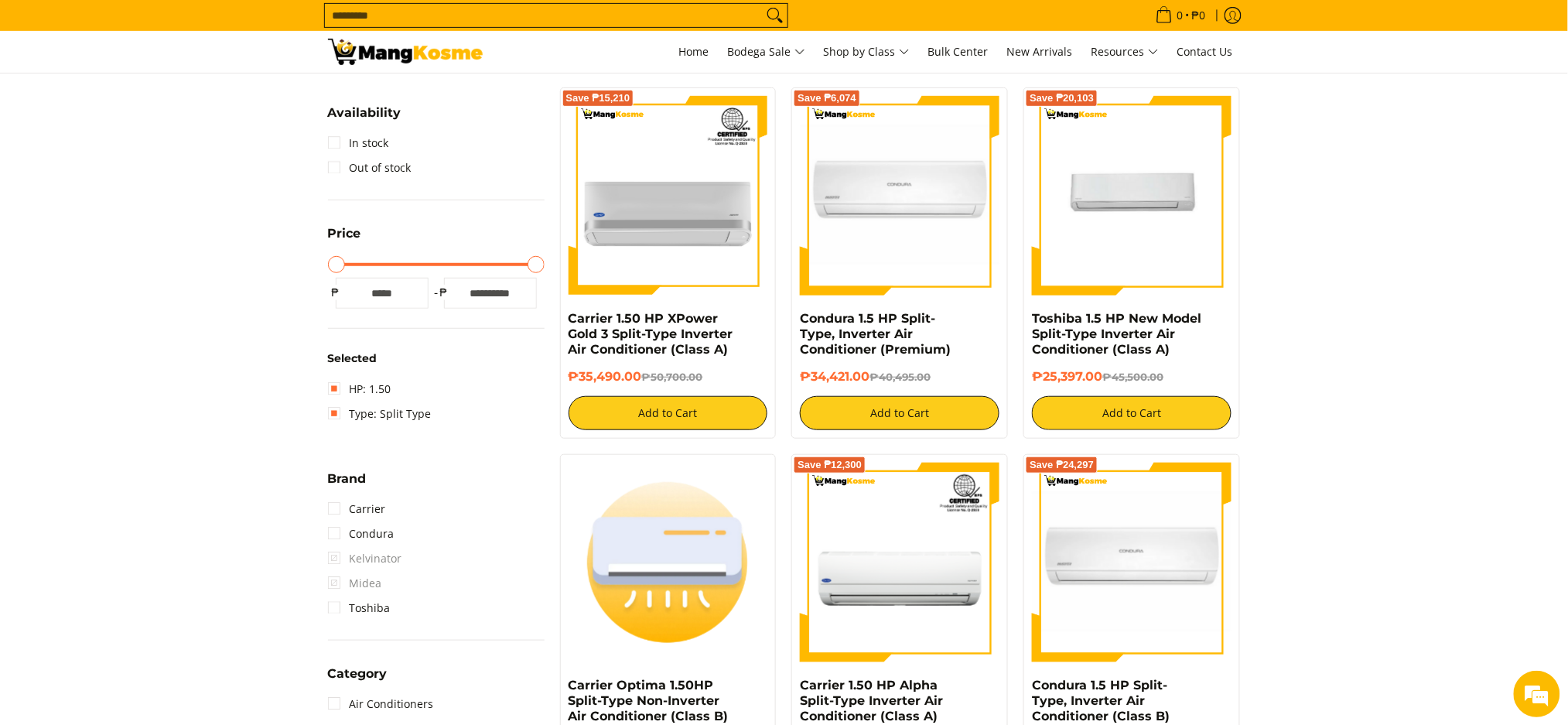 scroll, scrollTop: 202, scrollLeft: 0, axis: vertical 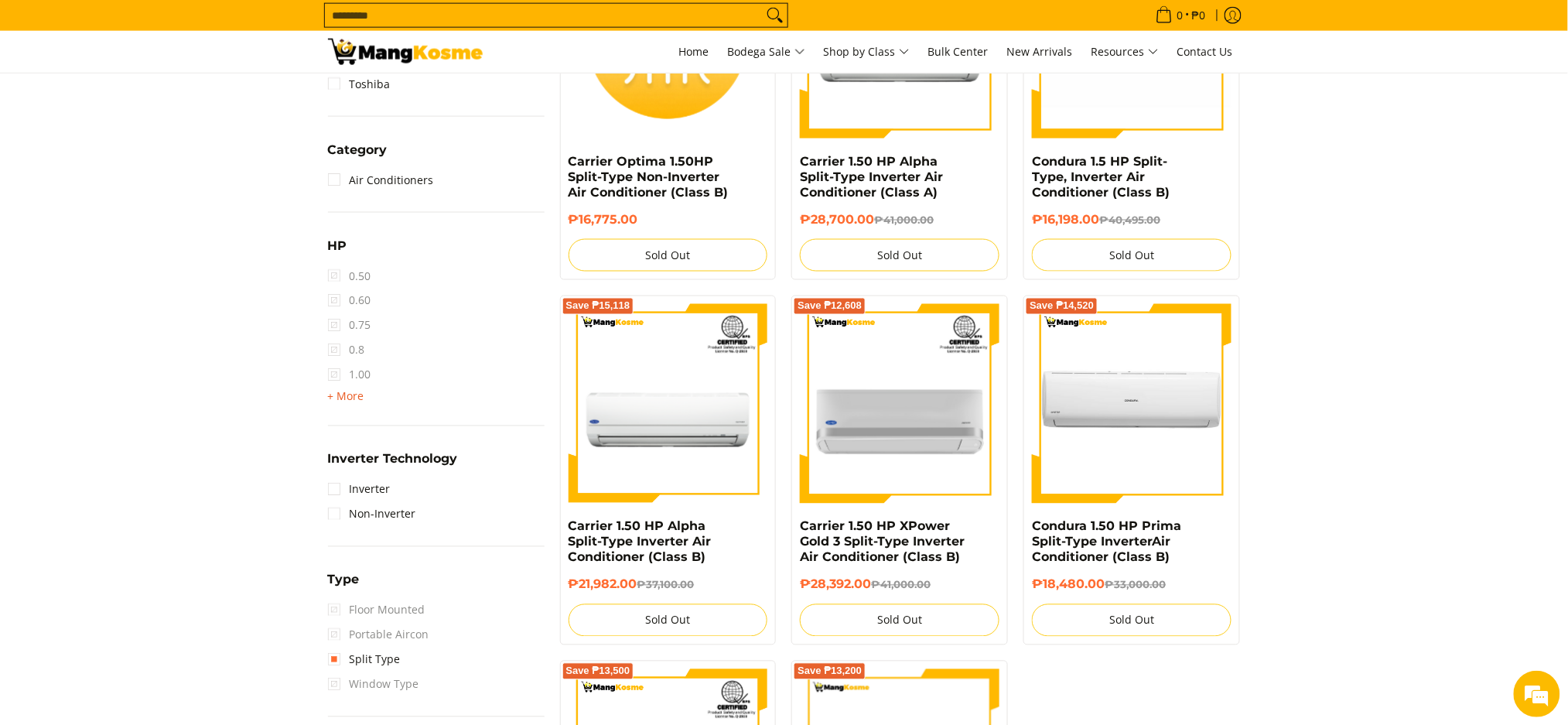 click on "+ More" at bounding box center (346, 397) 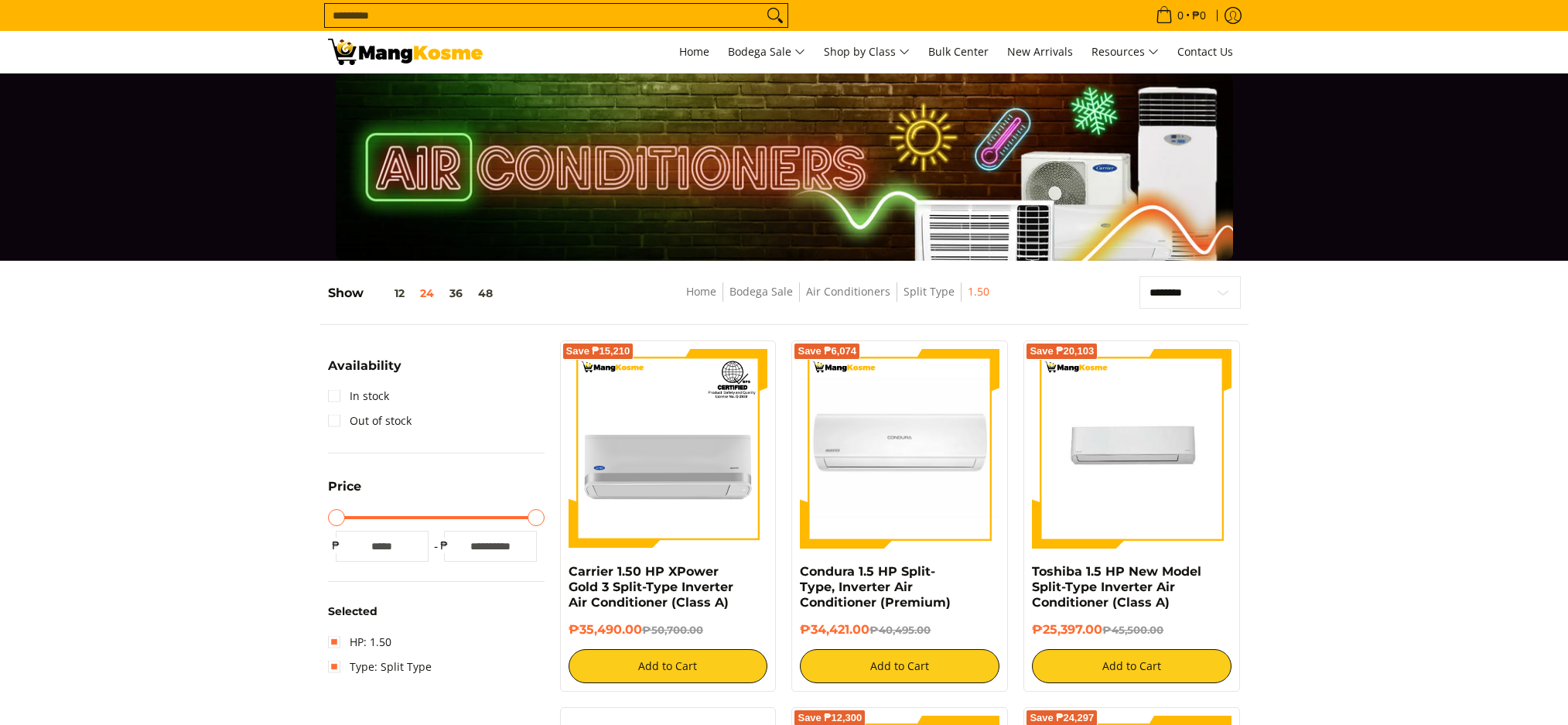 scroll, scrollTop: 777, scrollLeft: 0, axis: vertical 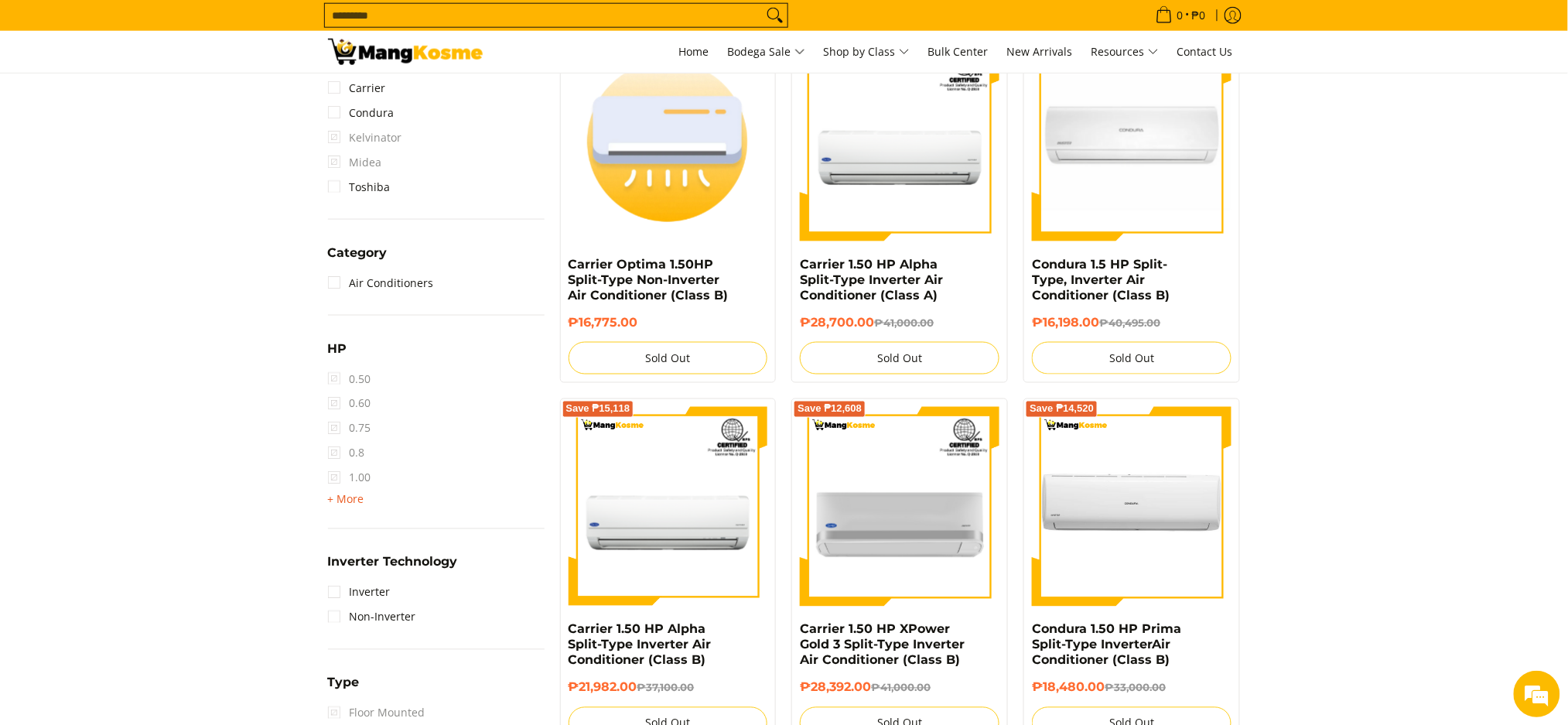 click on "+ More" at bounding box center [346, 500] 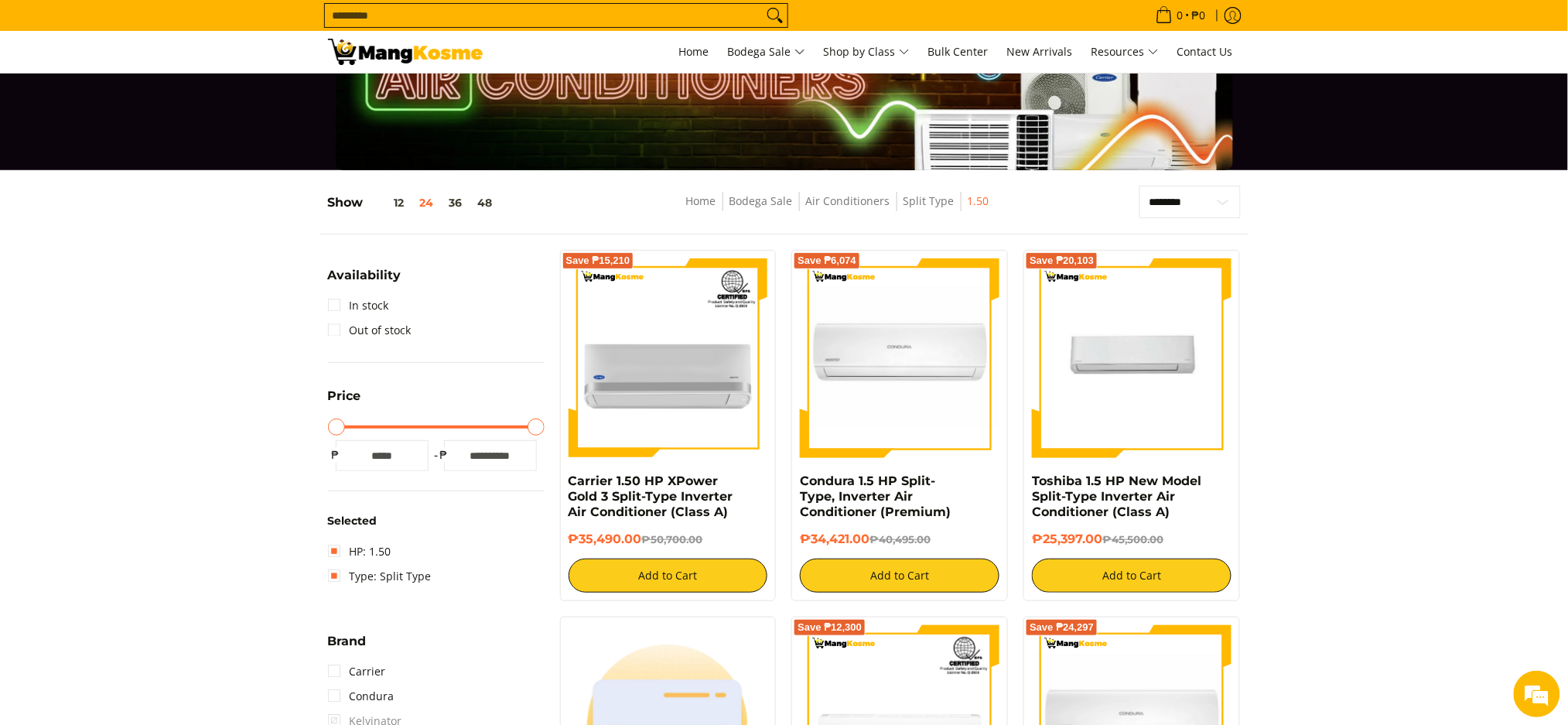 scroll, scrollTop: 55, scrollLeft: 0, axis: vertical 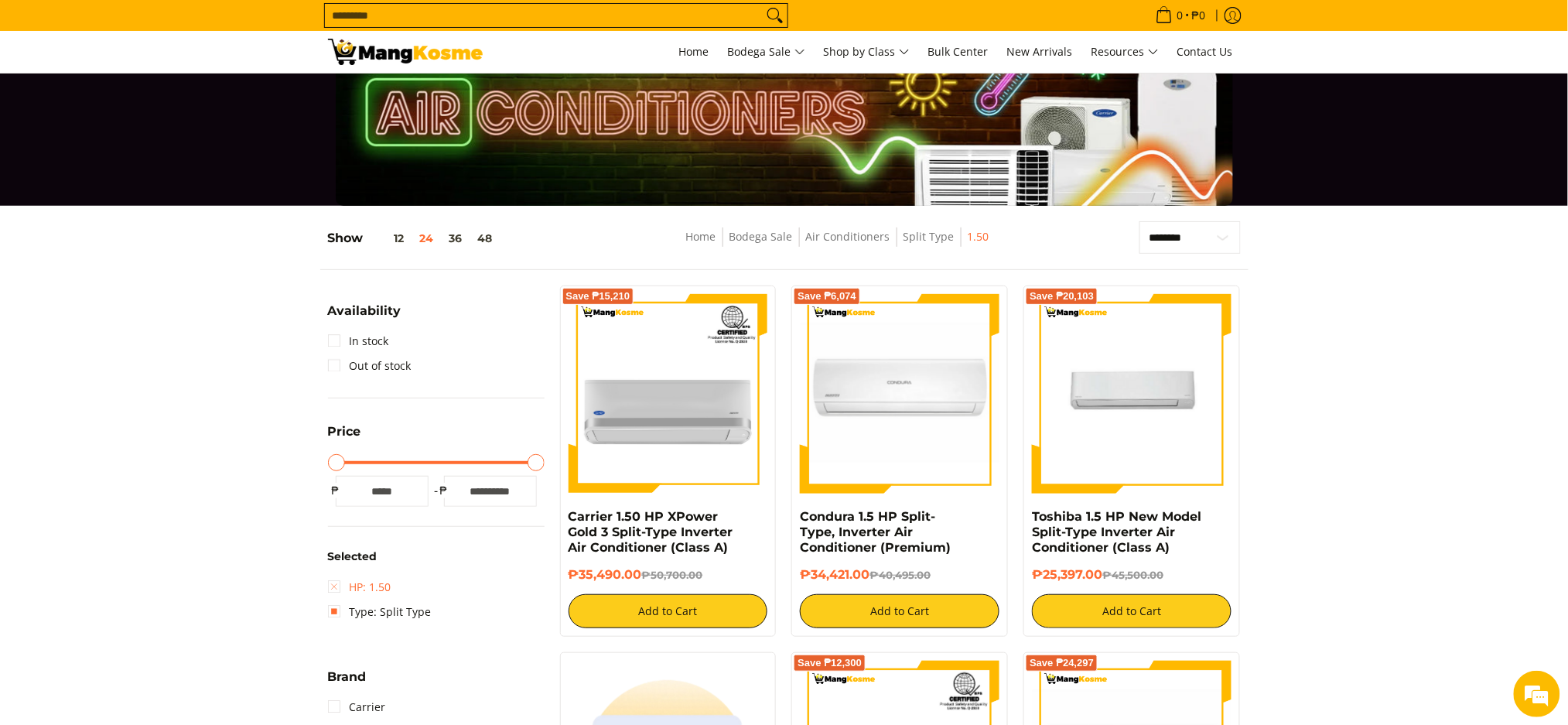 click on "HP: 1.50" at bounding box center (360, 587) 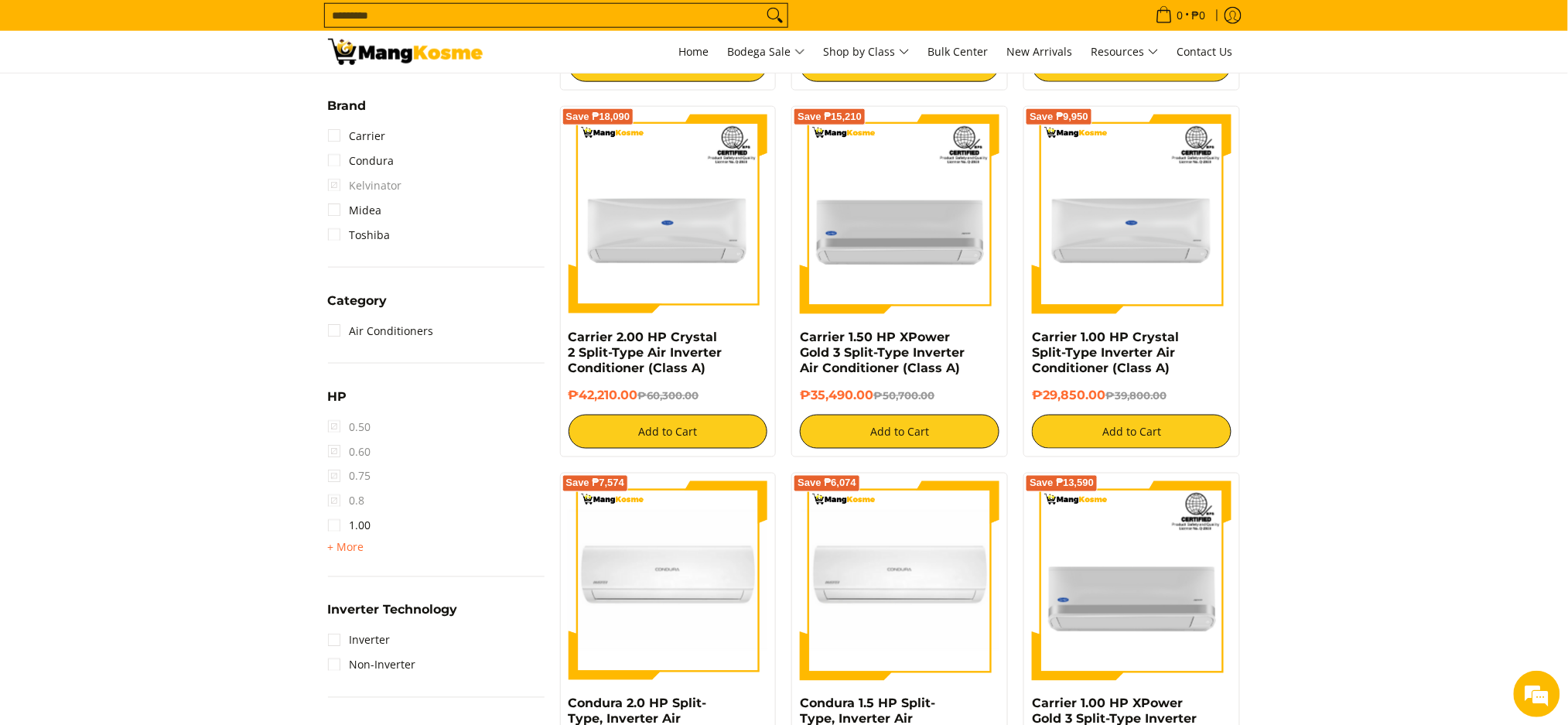 scroll, scrollTop: 615, scrollLeft: 0, axis: vertical 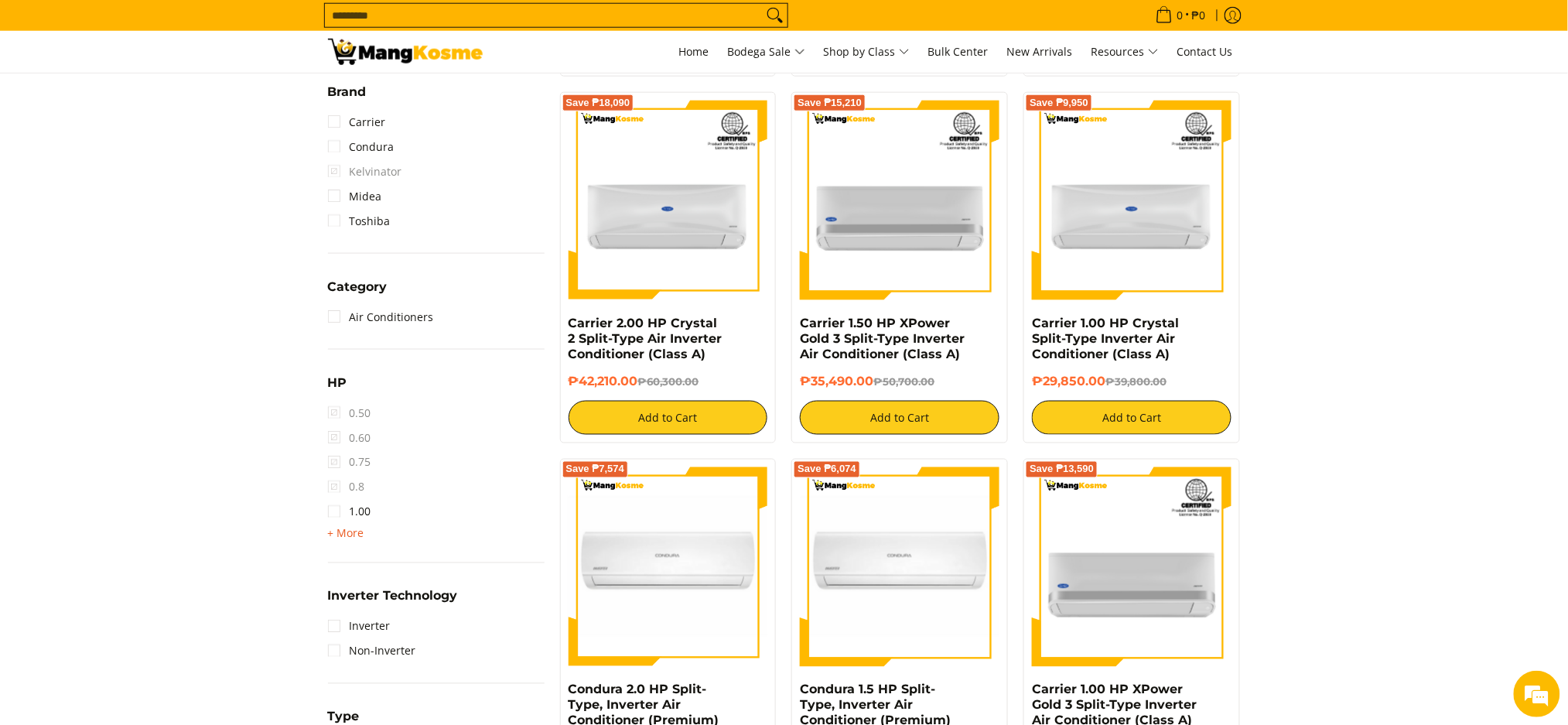 click on "+ More" at bounding box center [346, 534] 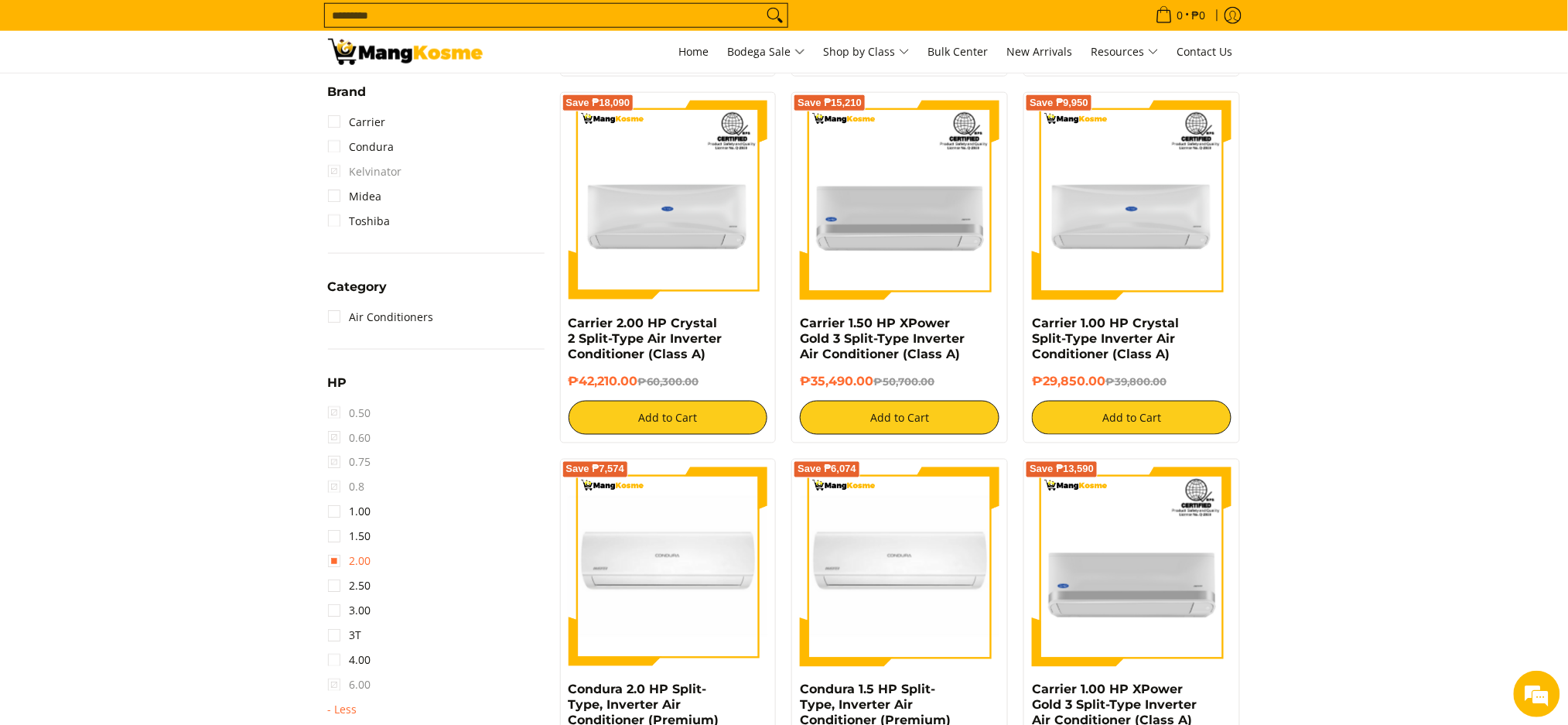 drag, startPoint x: 357, startPoint y: 561, endPoint x: 386, endPoint y: 564, distance: 29.154759 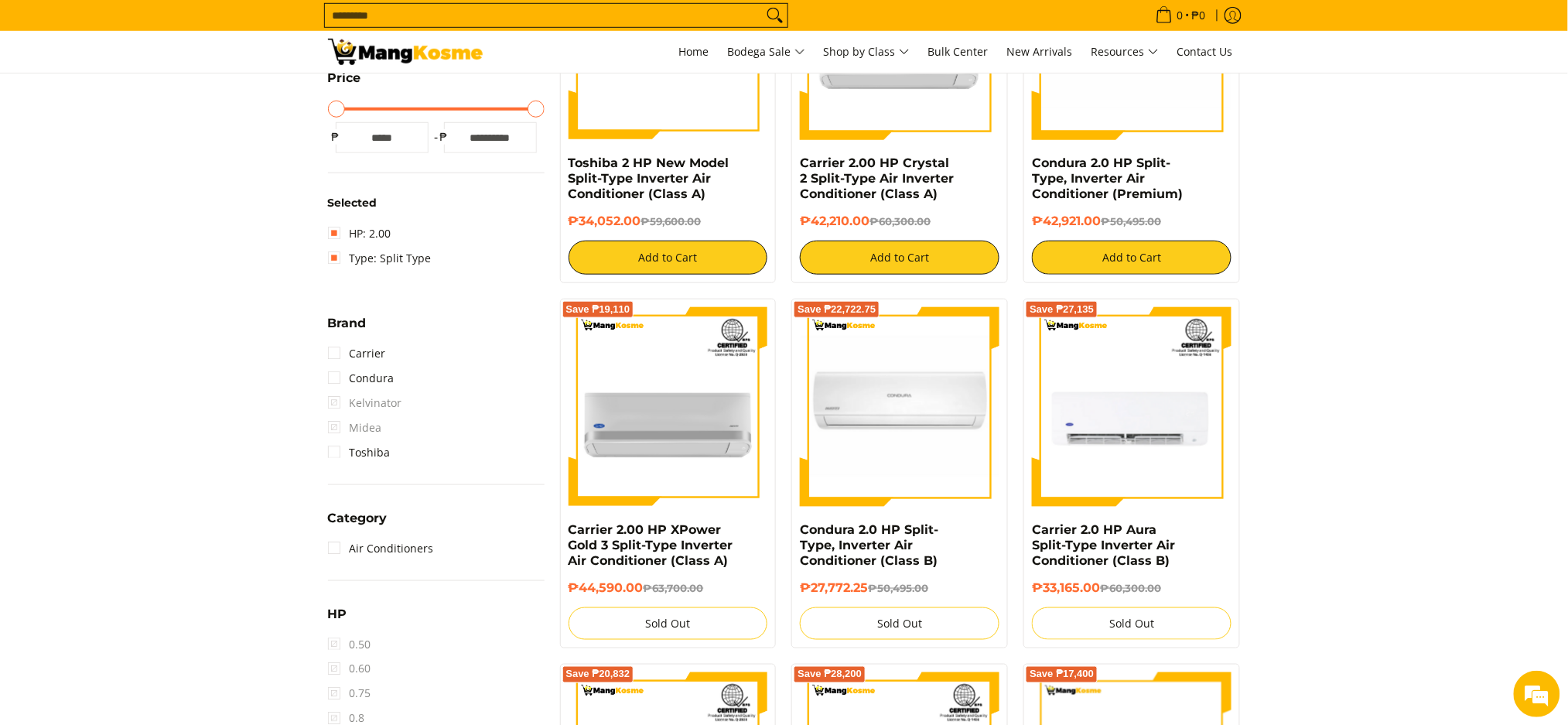 scroll, scrollTop: 0, scrollLeft: 0, axis: both 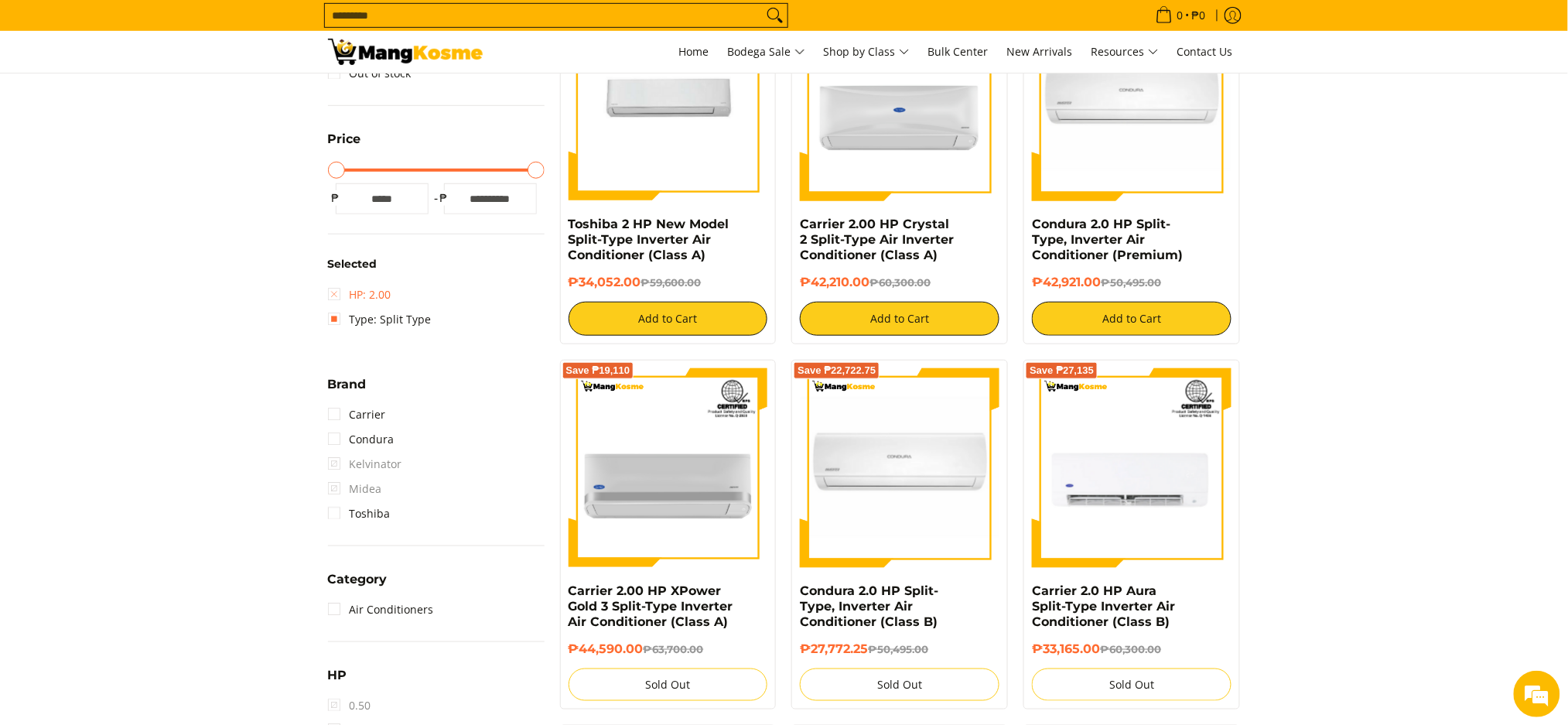 click on "HP: 2.00" at bounding box center (360, 295) 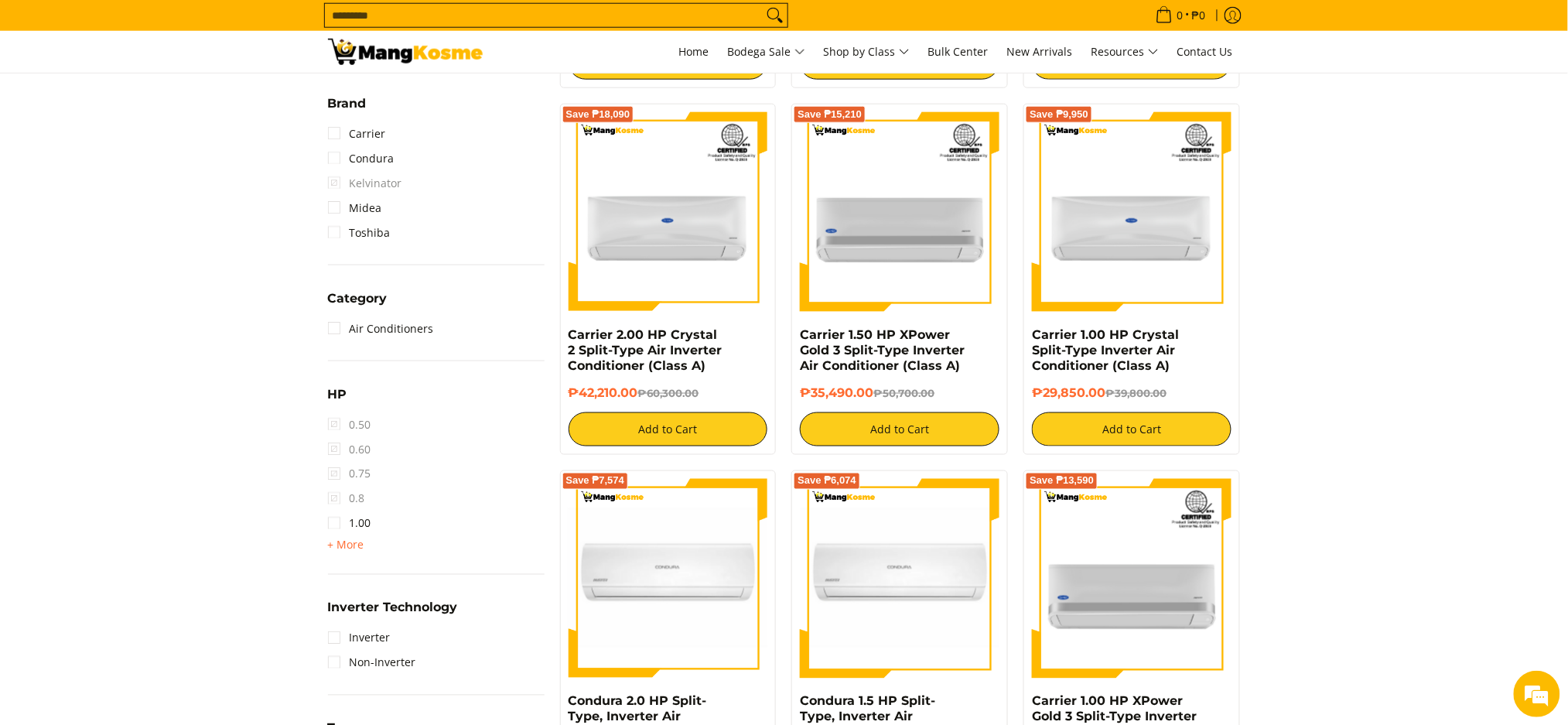 scroll, scrollTop: 615, scrollLeft: 0, axis: vertical 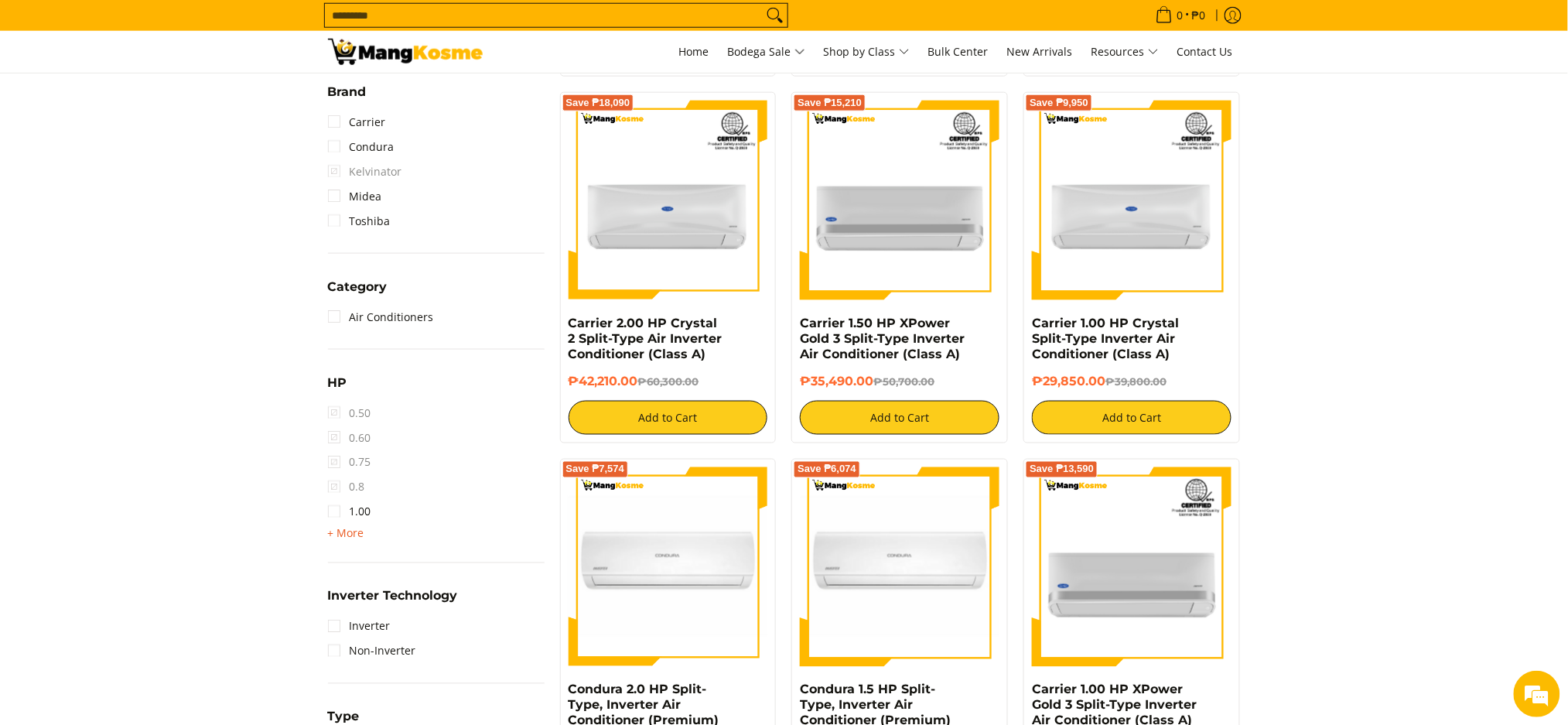 click on "+ More" at bounding box center [346, 534] 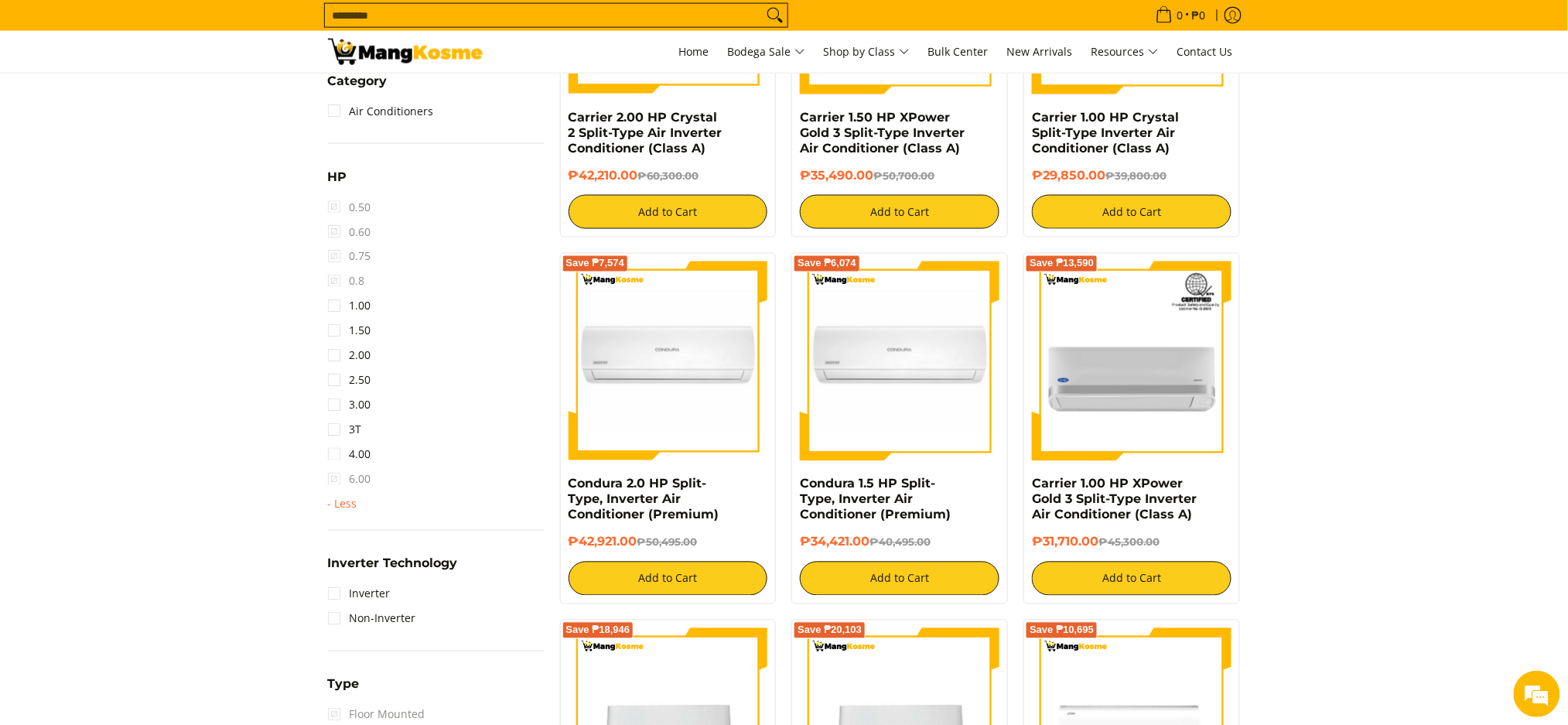 scroll, scrollTop: 822, scrollLeft: 0, axis: vertical 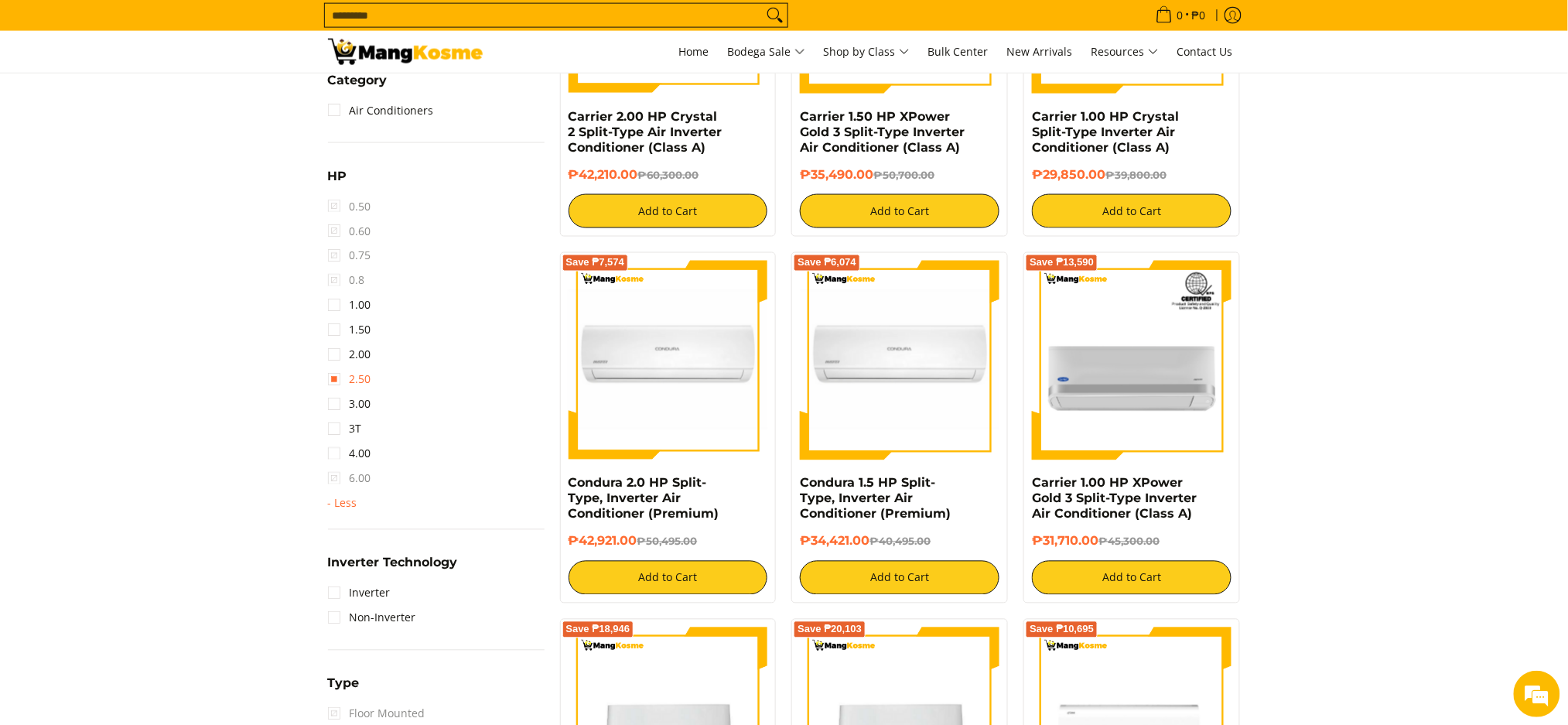 click on "2.50" at bounding box center (350, 380) 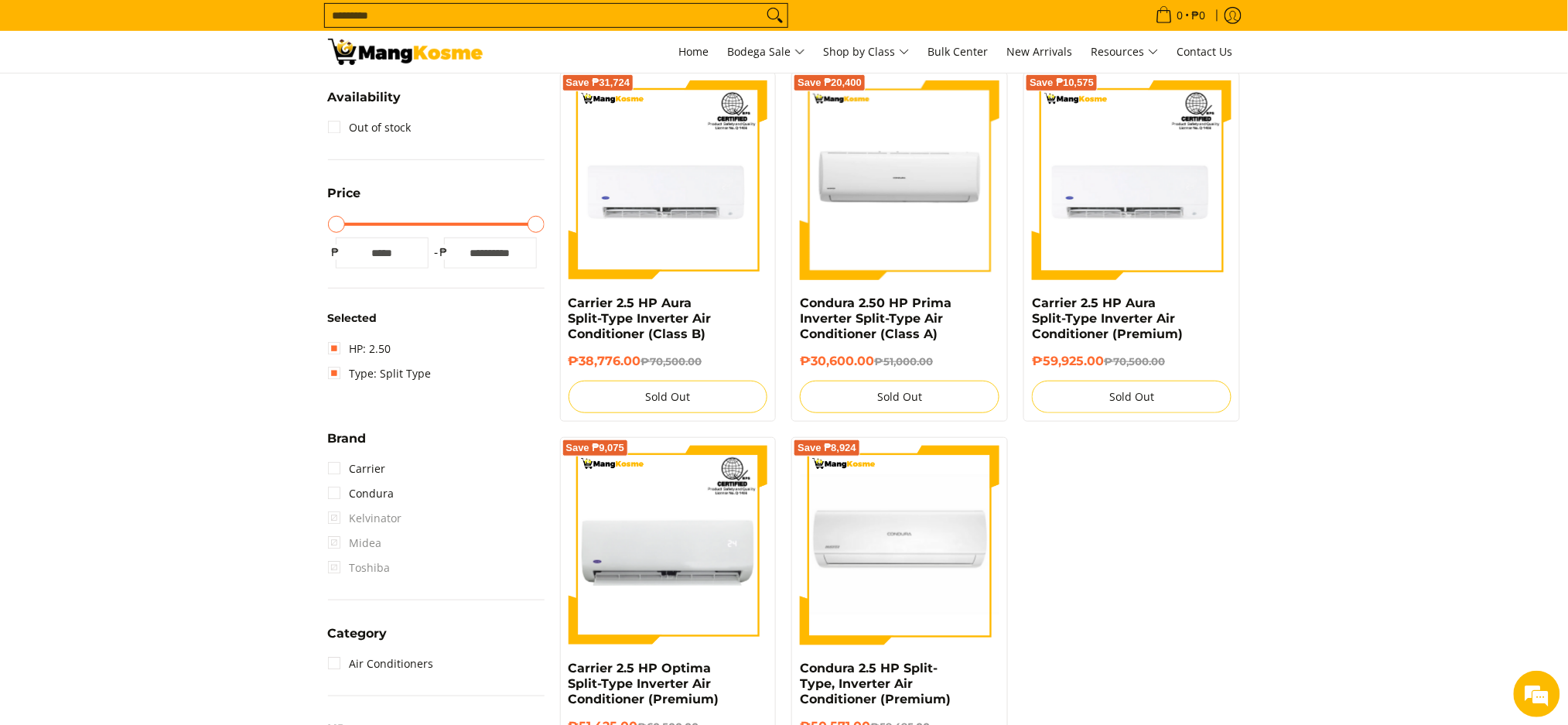 scroll, scrollTop: 305, scrollLeft: 0, axis: vertical 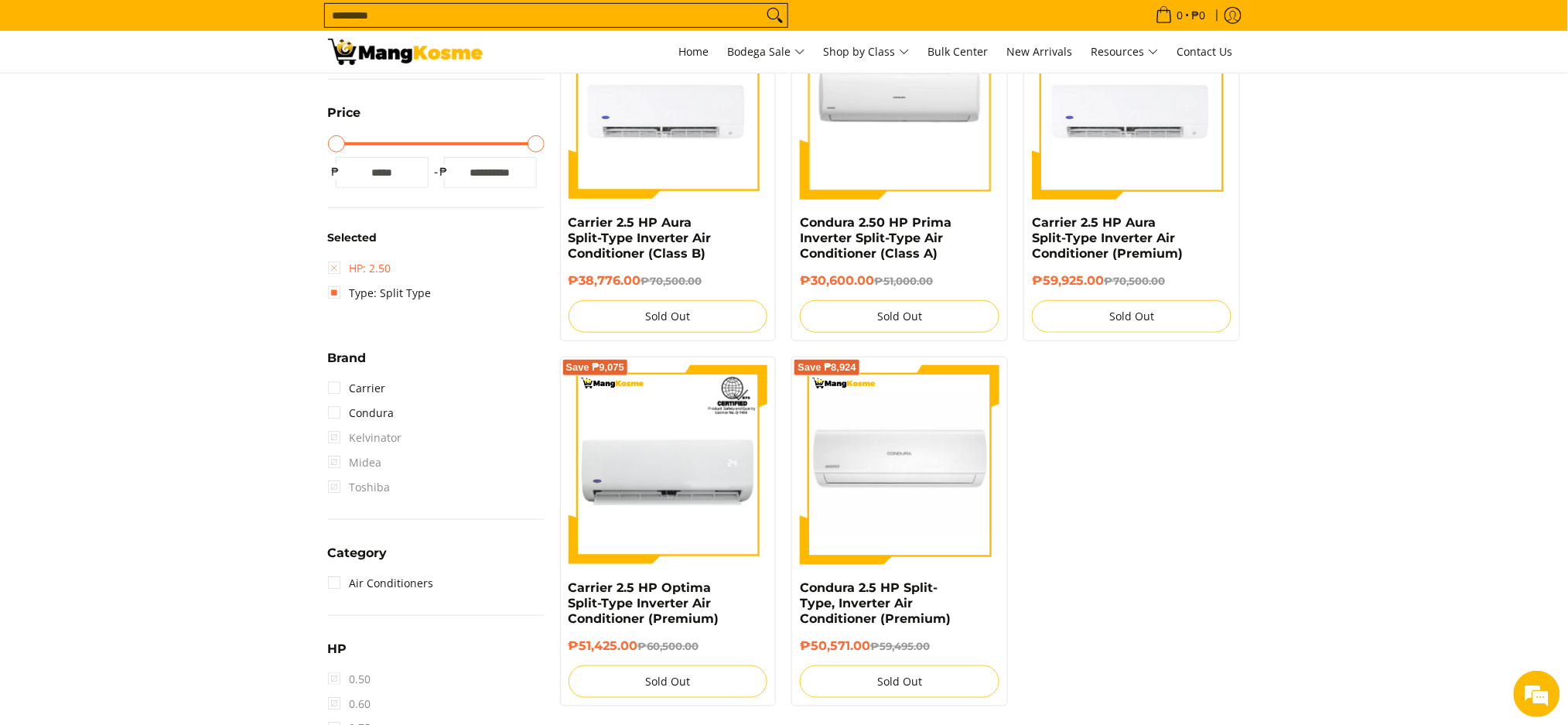 click on "HP: 2.50" at bounding box center [360, 268] 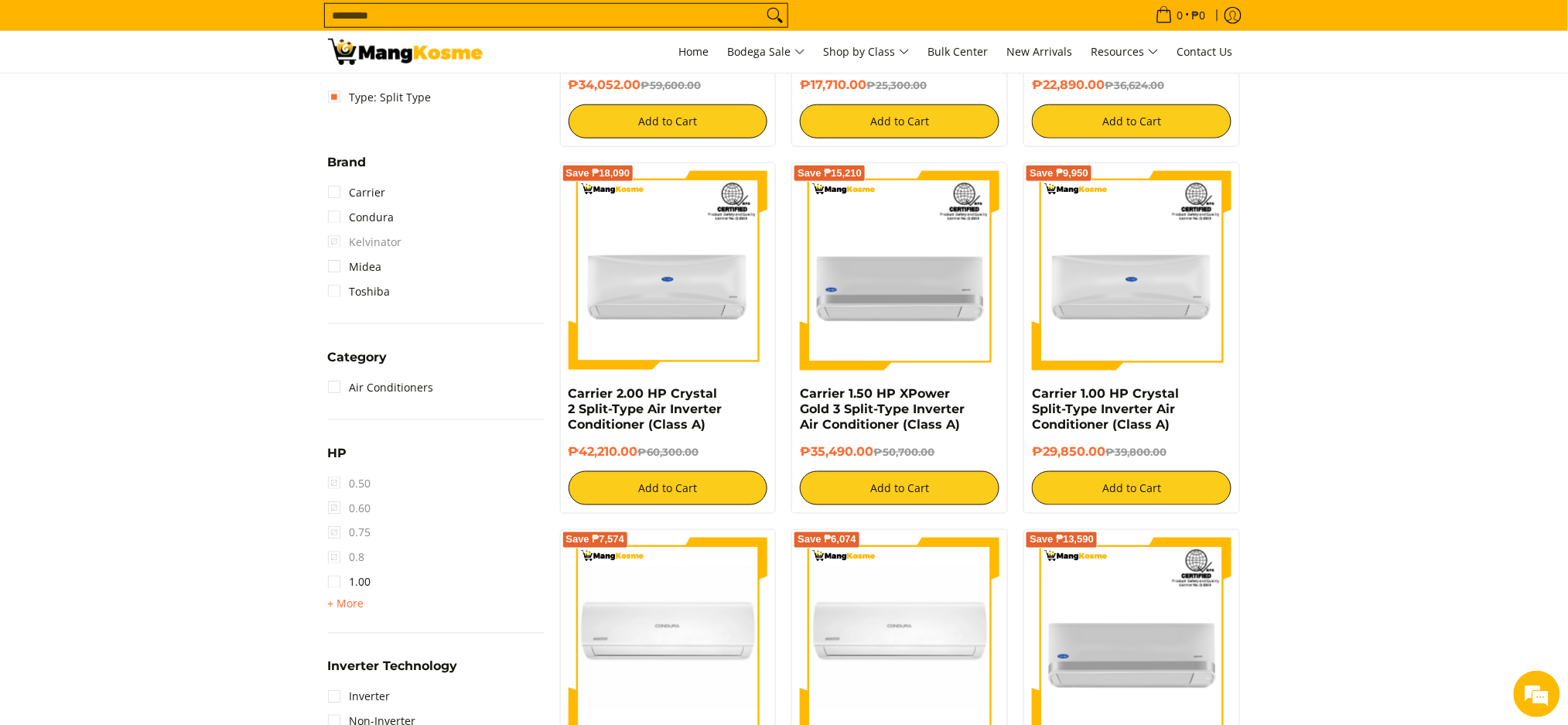 scroll, scrollTop: 615, scrollLeft: 0, axis: vertical 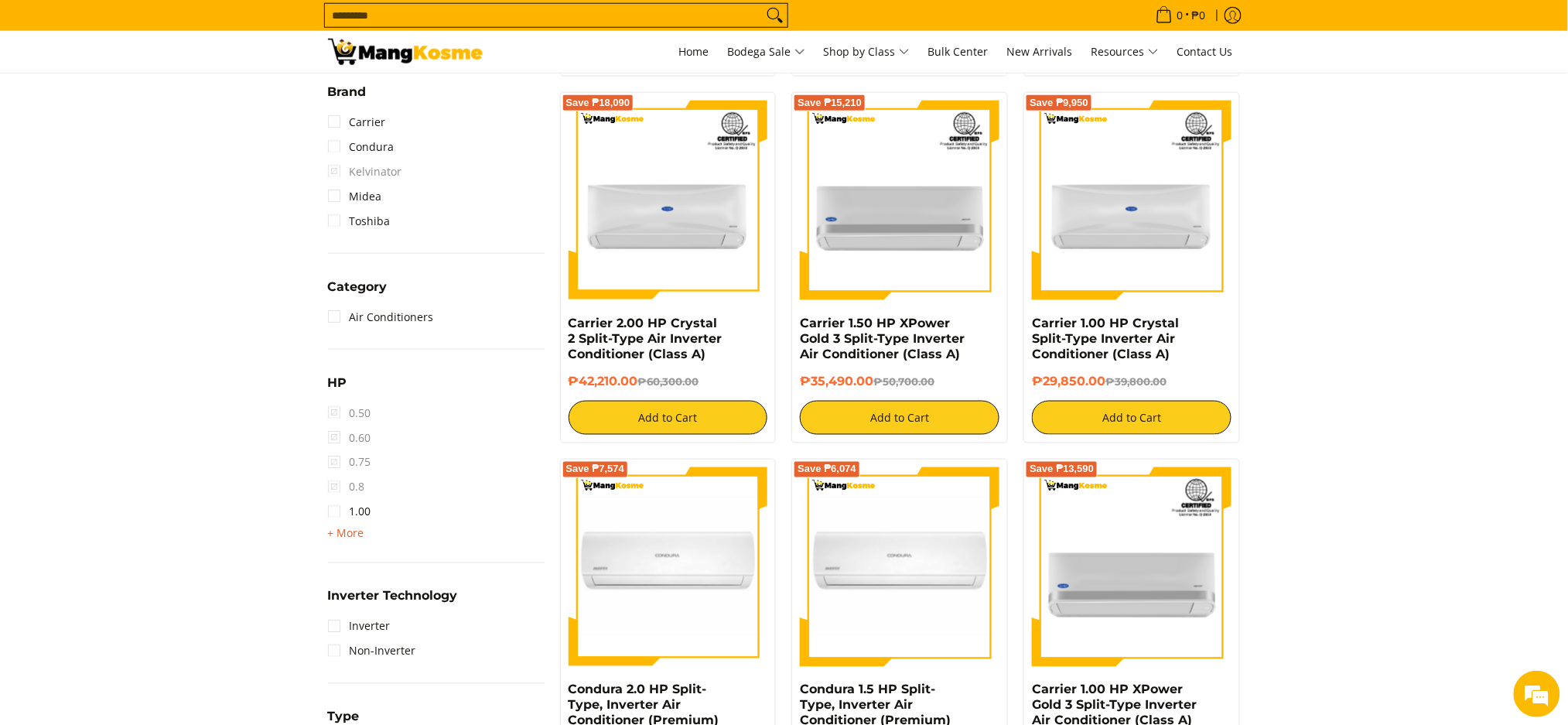 click on "+ More" at bounding box center (346, 534) 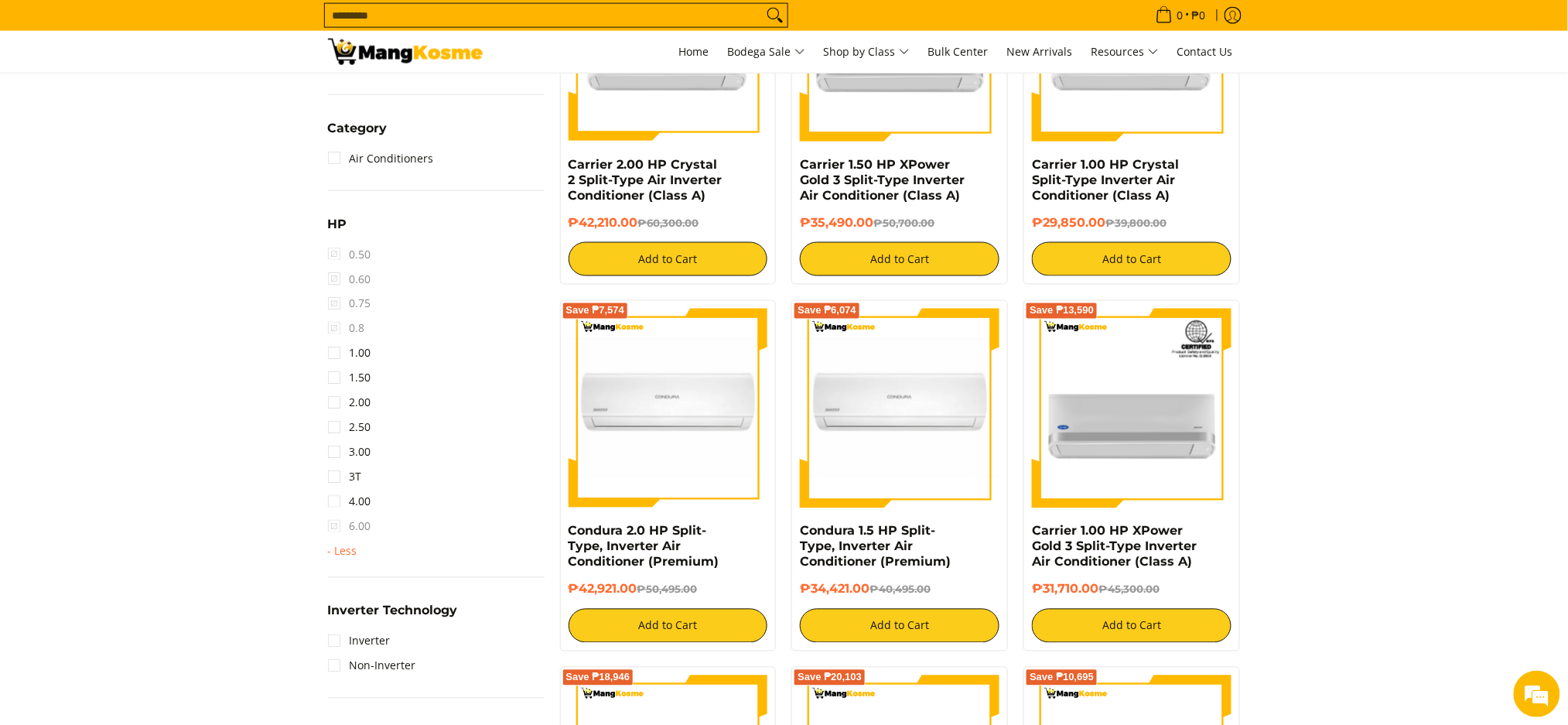 scroll, scrollTop: 822, scrollLeft: 0, axis: vertical 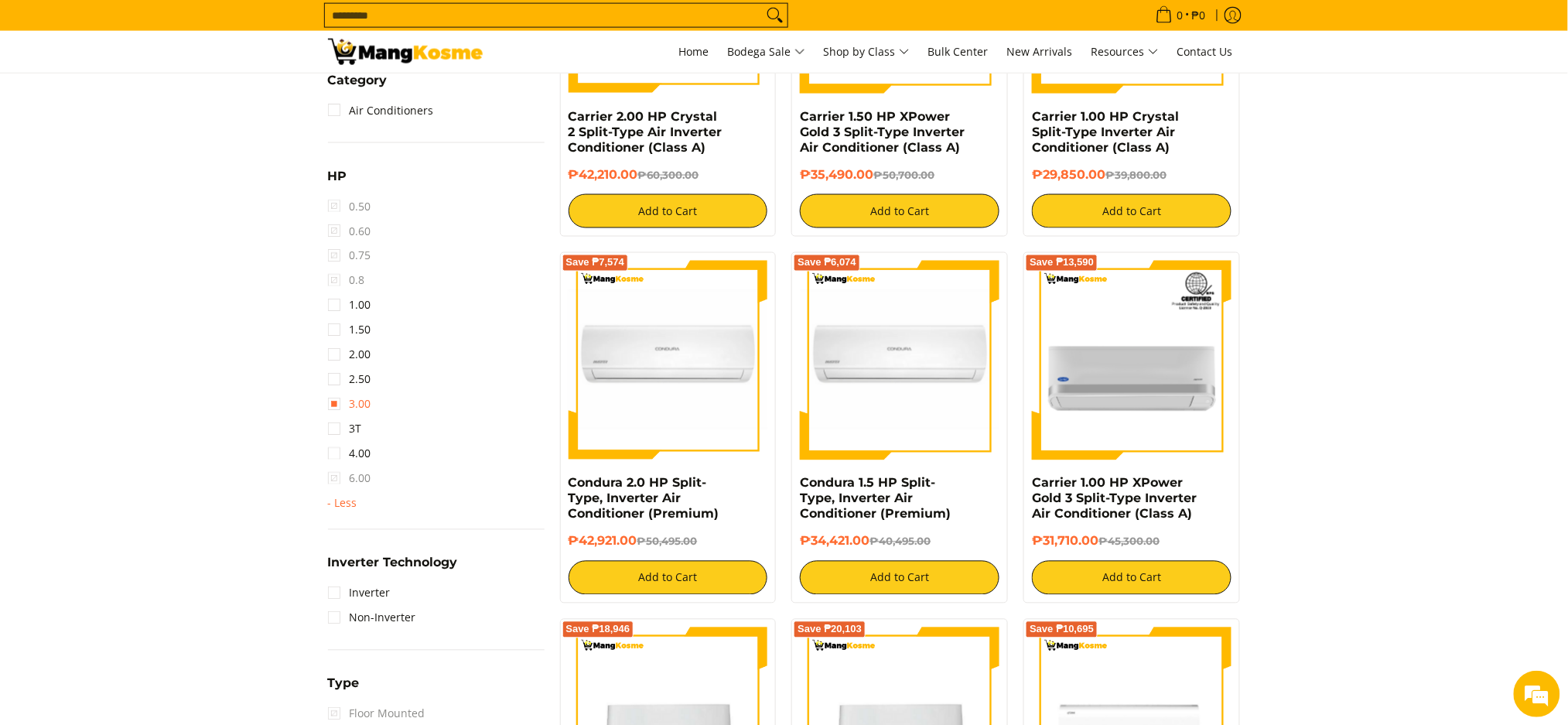 click on "3.00" at bounding box center [350, 405] 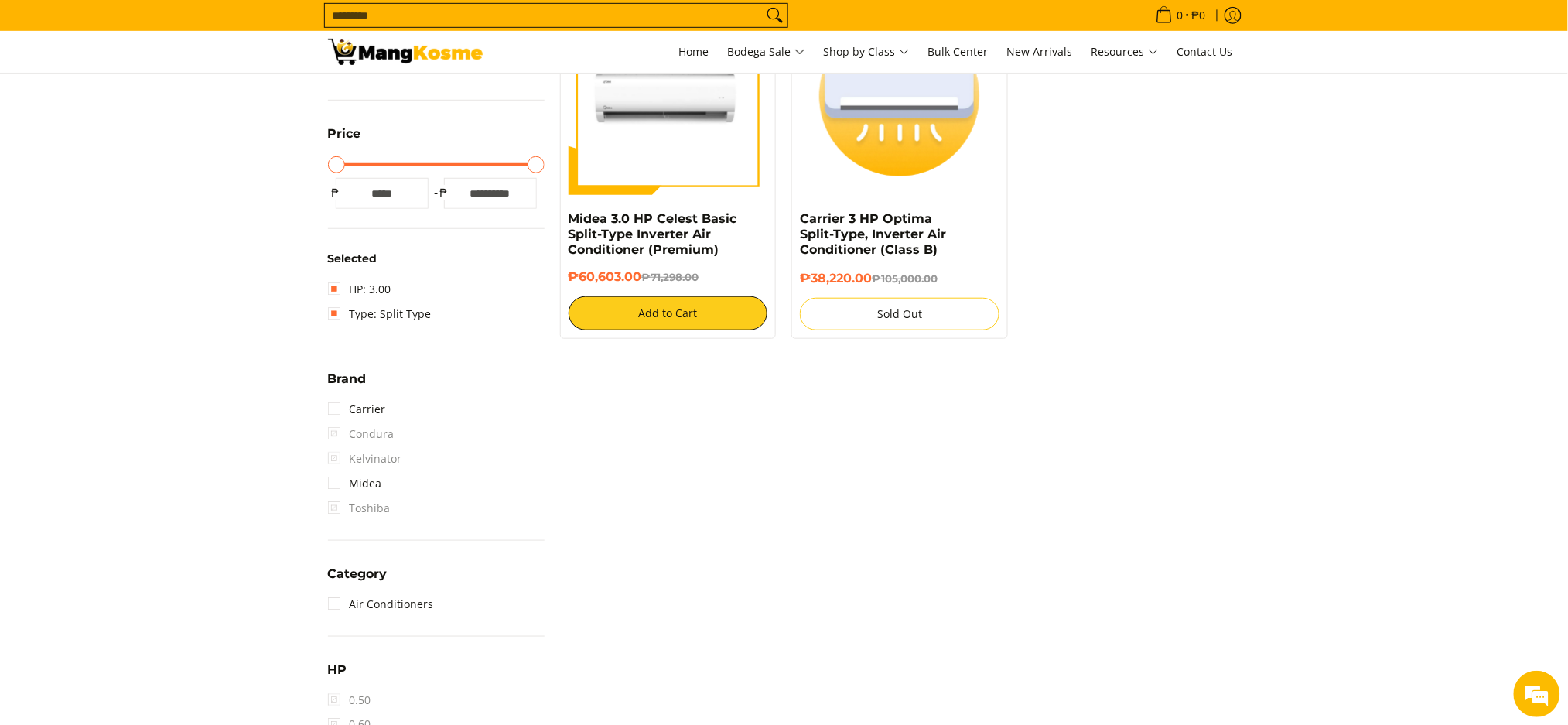 scroll, scrollTop: 409, scrollLeft: 0, axis: vertical 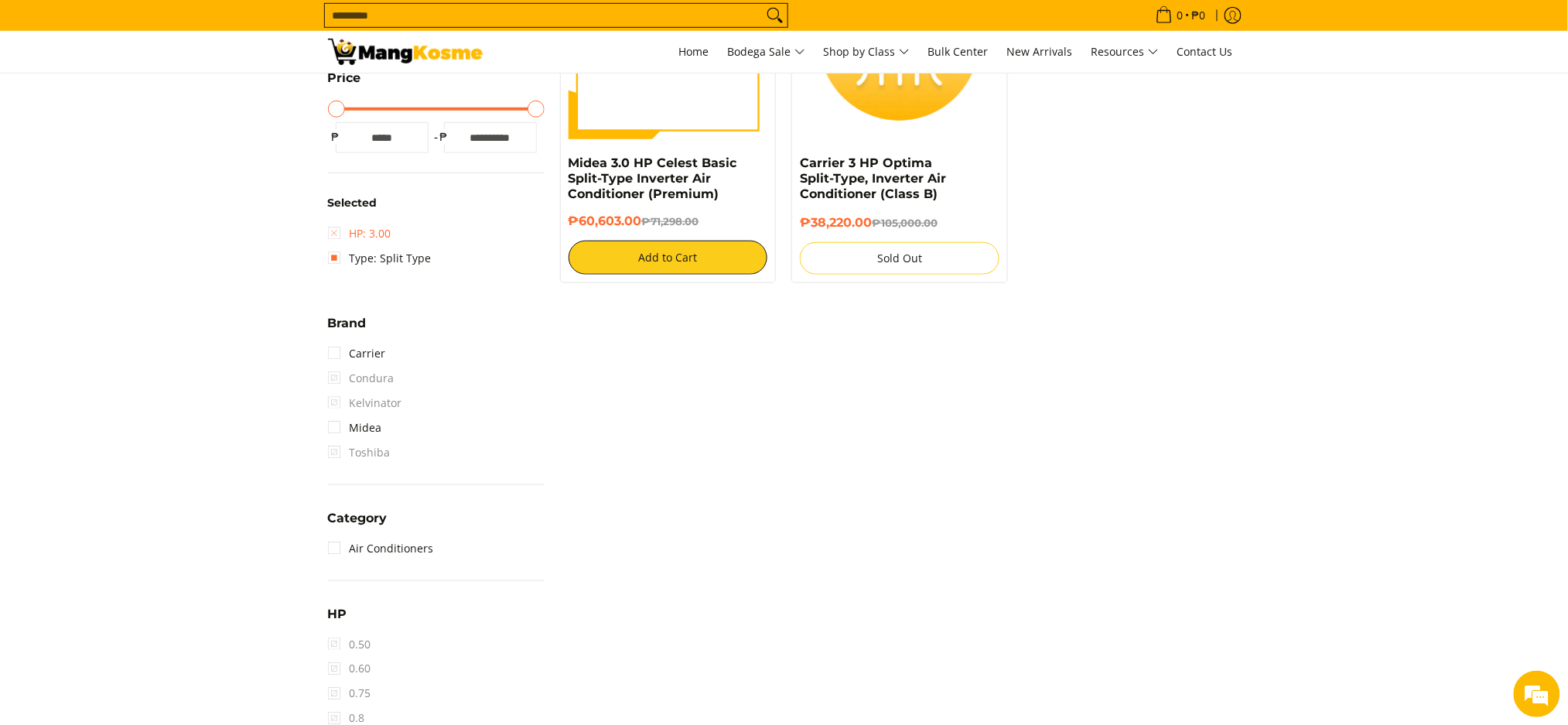 click on "HP: 3.00" at bounding box center (360, 234) 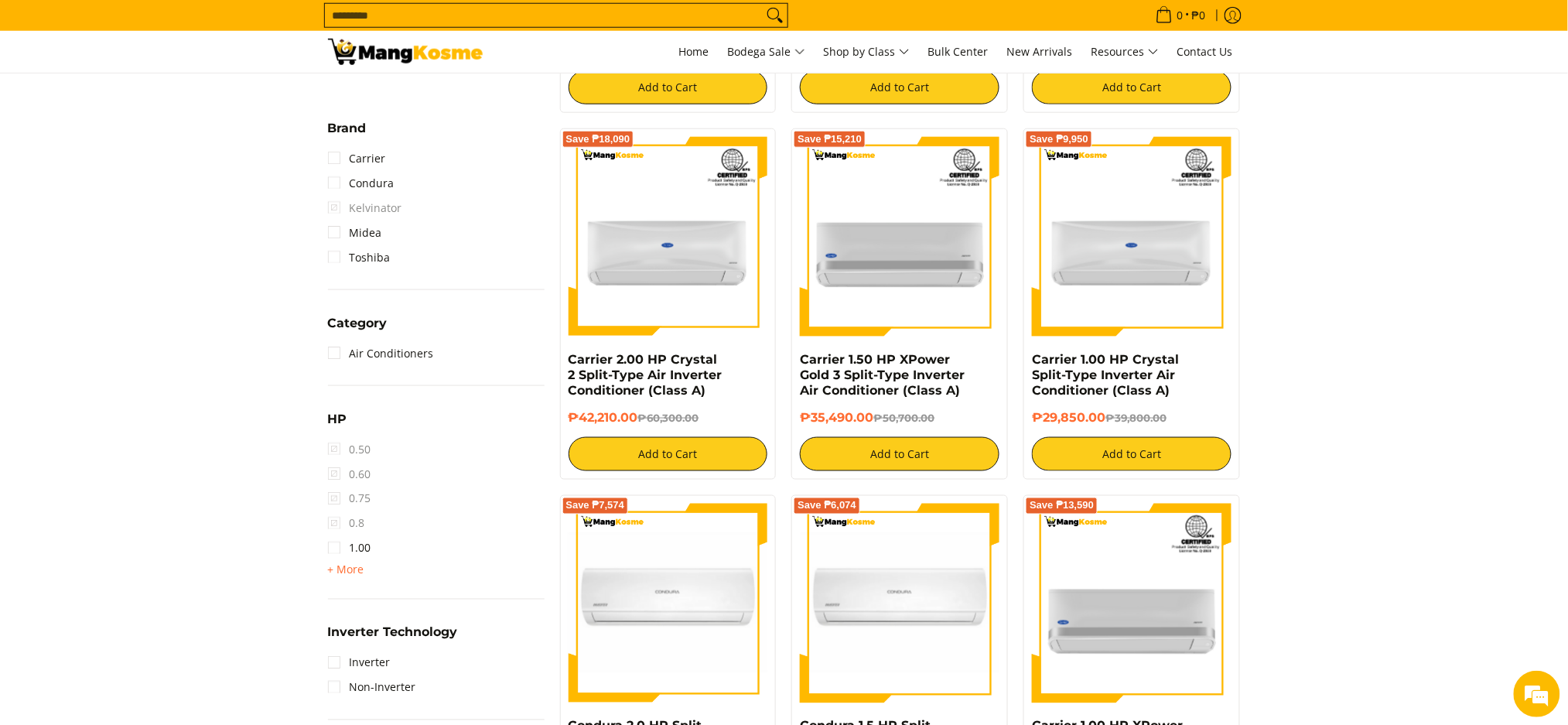 scroll, scrollTop: 614, scrollLeft: 0, axis: vertical 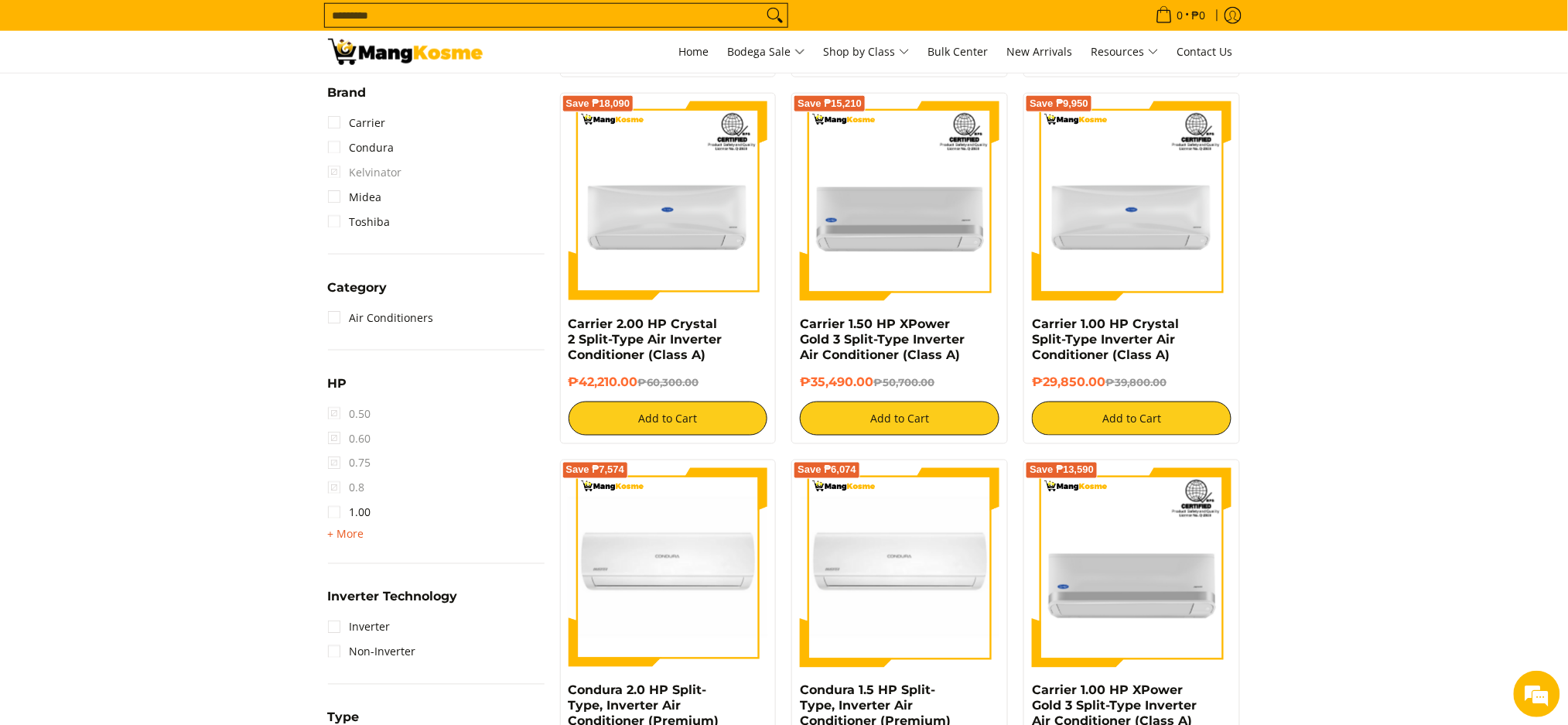 click on "+ More" at bounding box center (346, 535) 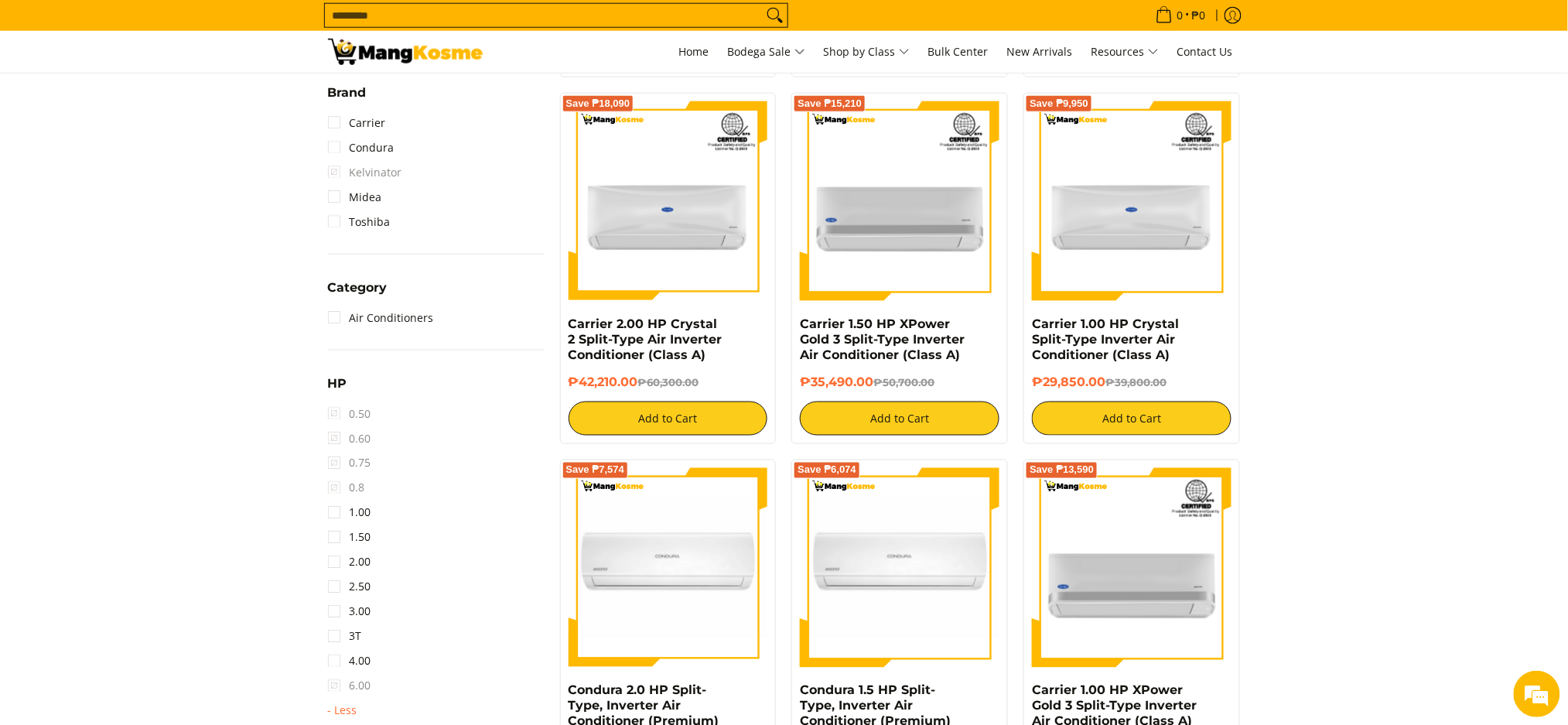 scroll, scrollTop: 718, scrollLeft: 0, axis: vertical 